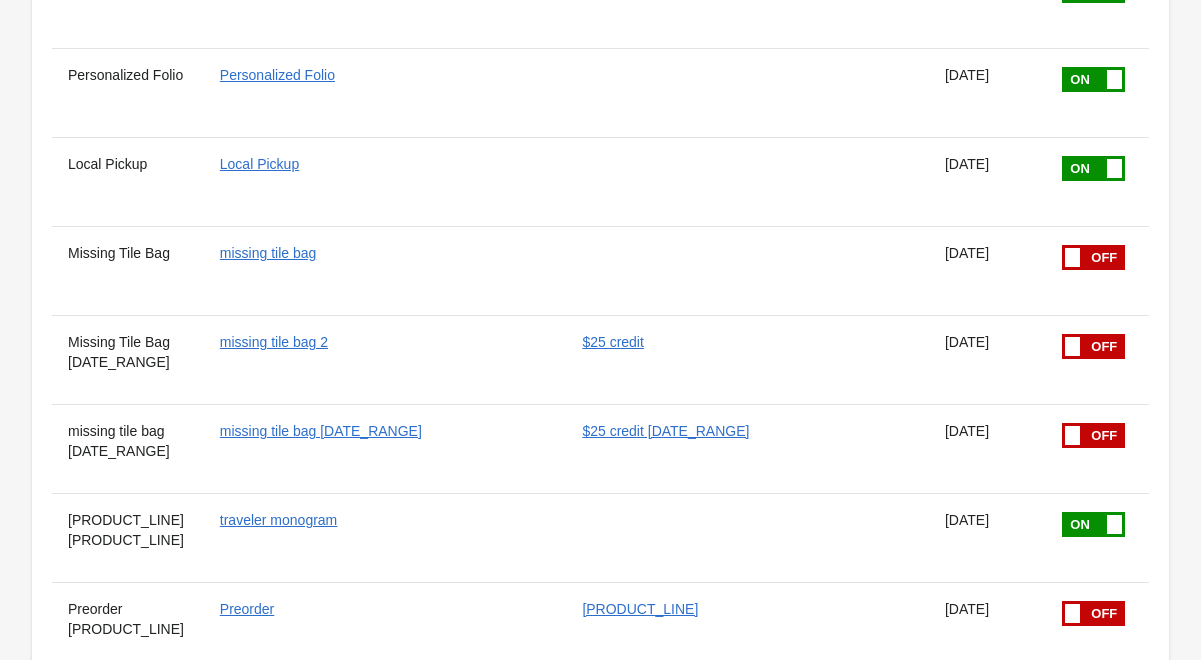 scroll, scrollTop: 1201, scrollLeft: 0, axis: vertical 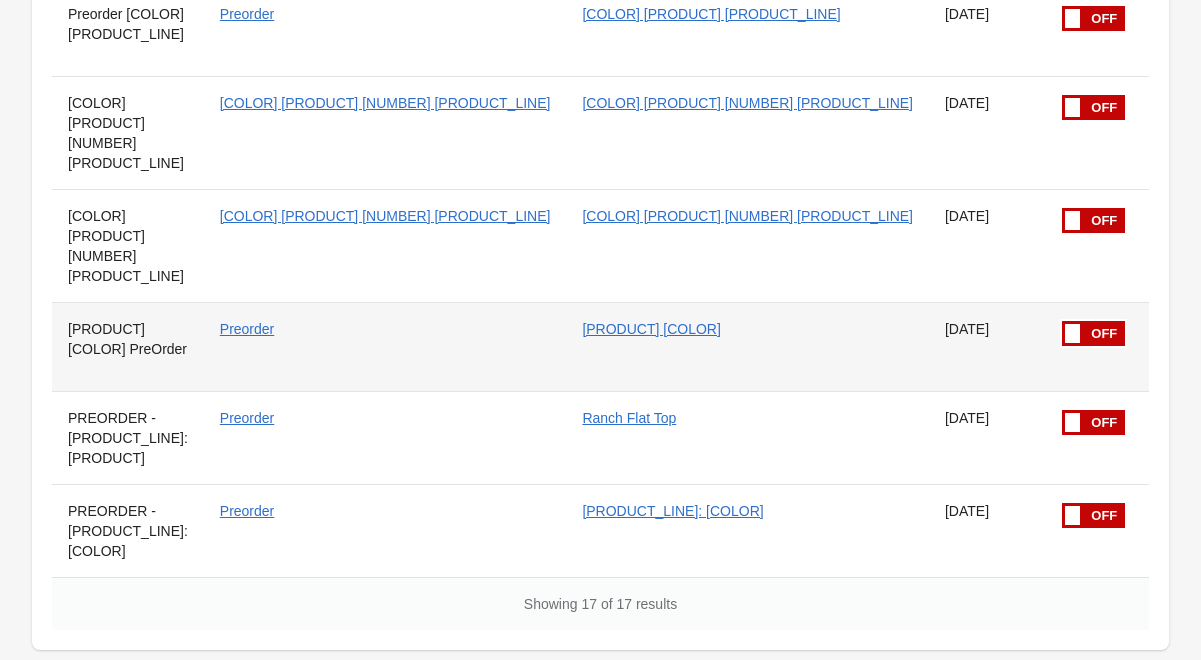 click 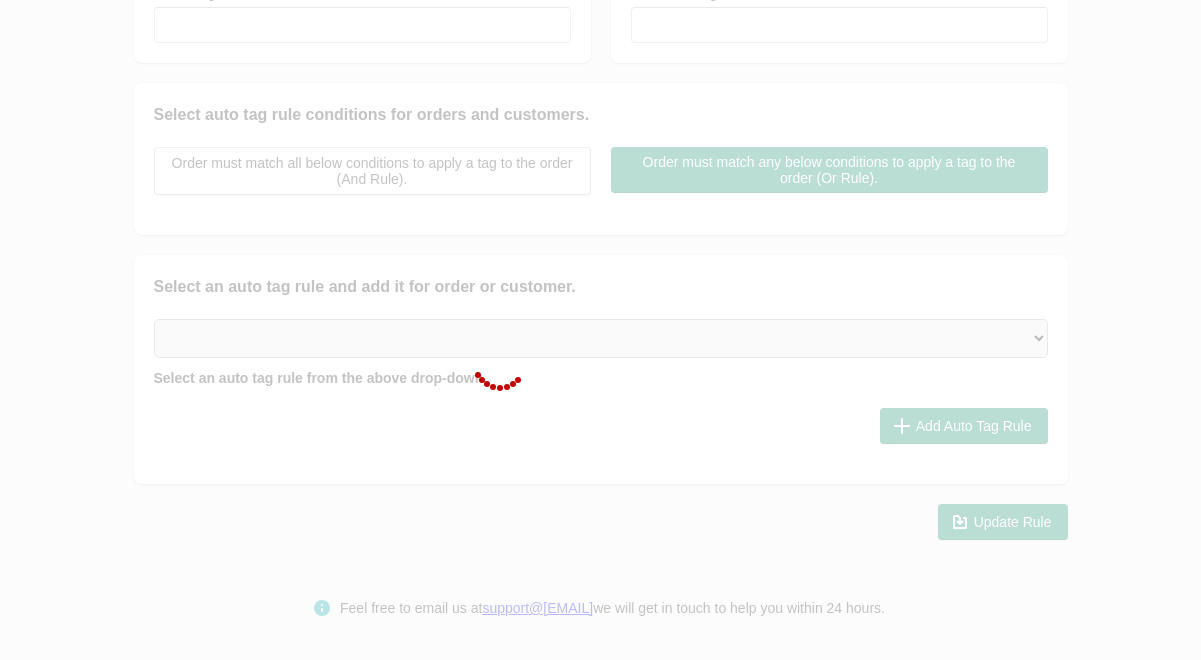 scroll, scrollTop: 394, scrollLeft: 0, axis: vertical 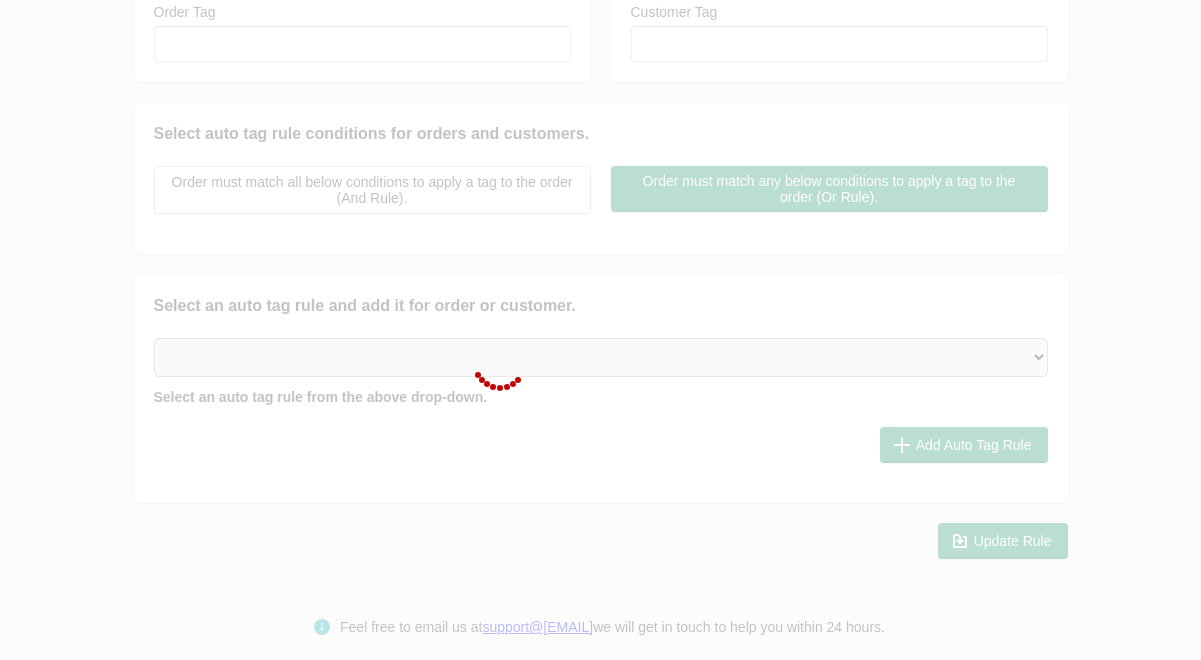 checkbox on "false" 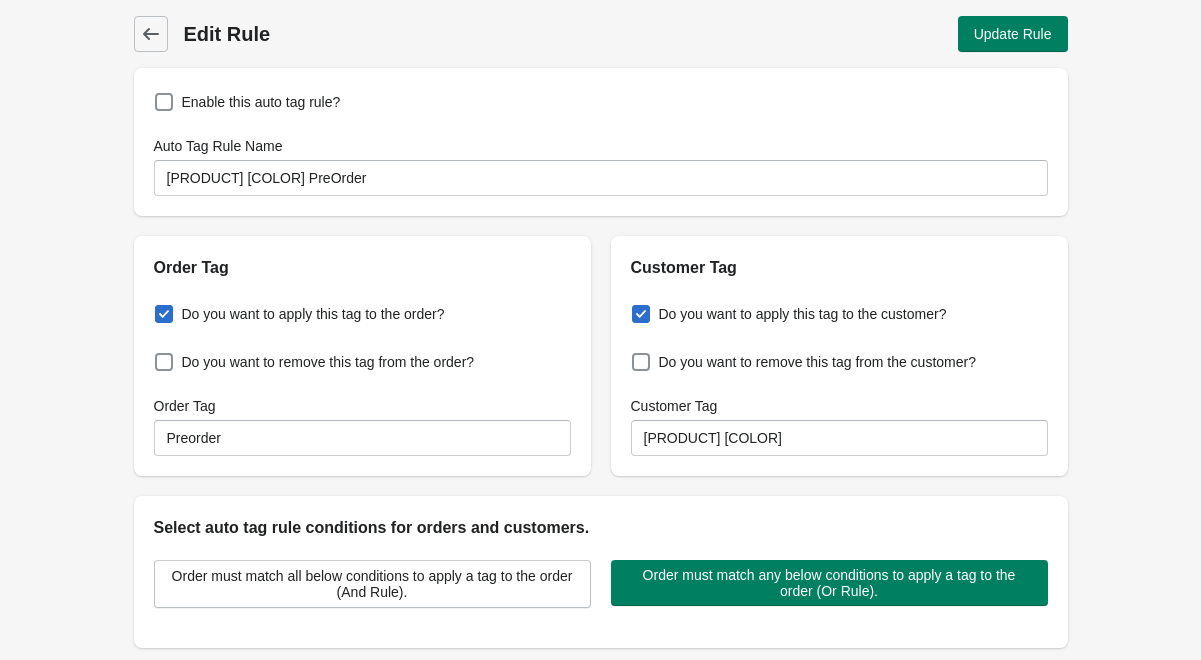 scroll, scrollTop: 0, scrollLeft: 0, axis: both 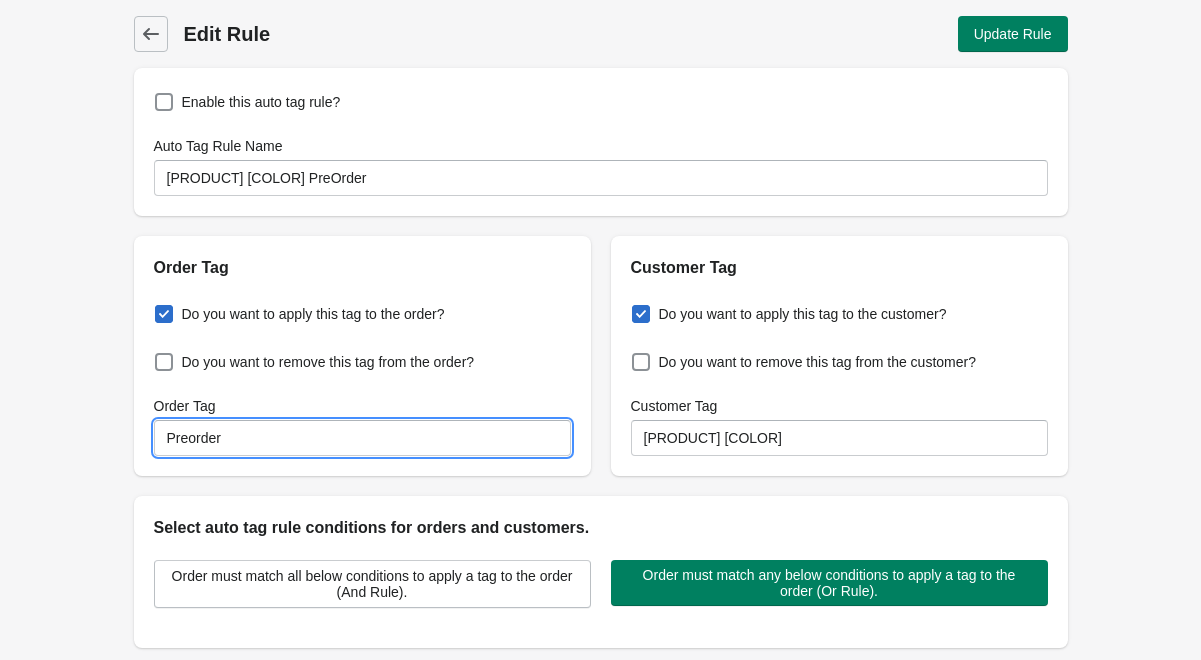 drag, startPoint x: 254, startPoint y: 445, endPoint x: 140, endPoint y: 444, distance: 114.00439 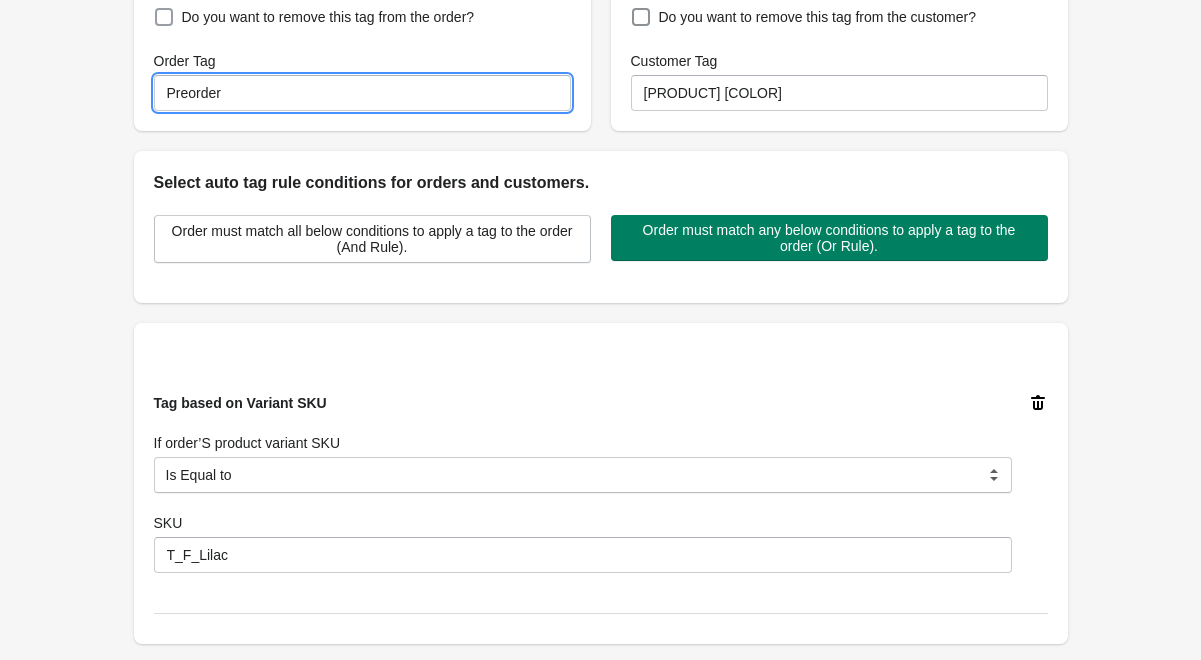 scroll, scrollTop: 355, scrollLeft: 0, axis: vertical 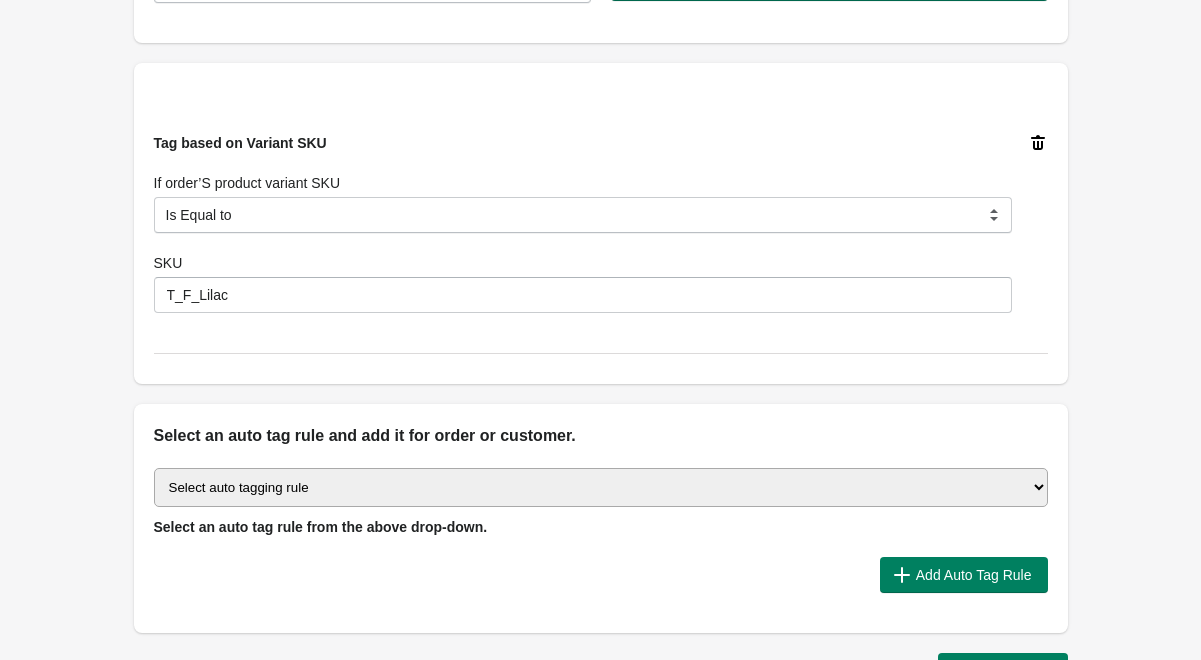 click on "Back Edit Rule Update Rule Enable this auto tag rule? Auto Tag Rule Name Foodie Lilac PreOrder Order Tag Do you want to apply this tag to the order? Do you want to remove this tag from the order? Order Tag Preorder Customer Tag Do you want to apply this tag to the customer? Do you want to remove this tag from the customer? Customer Tag Foodie Lilac Select auto tag rule conditions for orders and customers. Order must match all below conditions to apply a tag to the order (And Rule). Order must match any below conditions to apply a tag to the order (Or Rule). Tag based on Variant SKU If order’S product variant SKU Is Equal to Contain Is not Equal to Does not Contain Is Either Start With Is Equal to SKU T_F_Lilac Select an auto tag rule and add it for order or customer. Select auto tagging rule Tag by order amount Tag based on the order count (Volume) Tag by Discount Code Tag based on the Payment Method Tag based on the order additional details or additional attribute Tag based on payment status Update Rule" at bounding box center (600, 50) 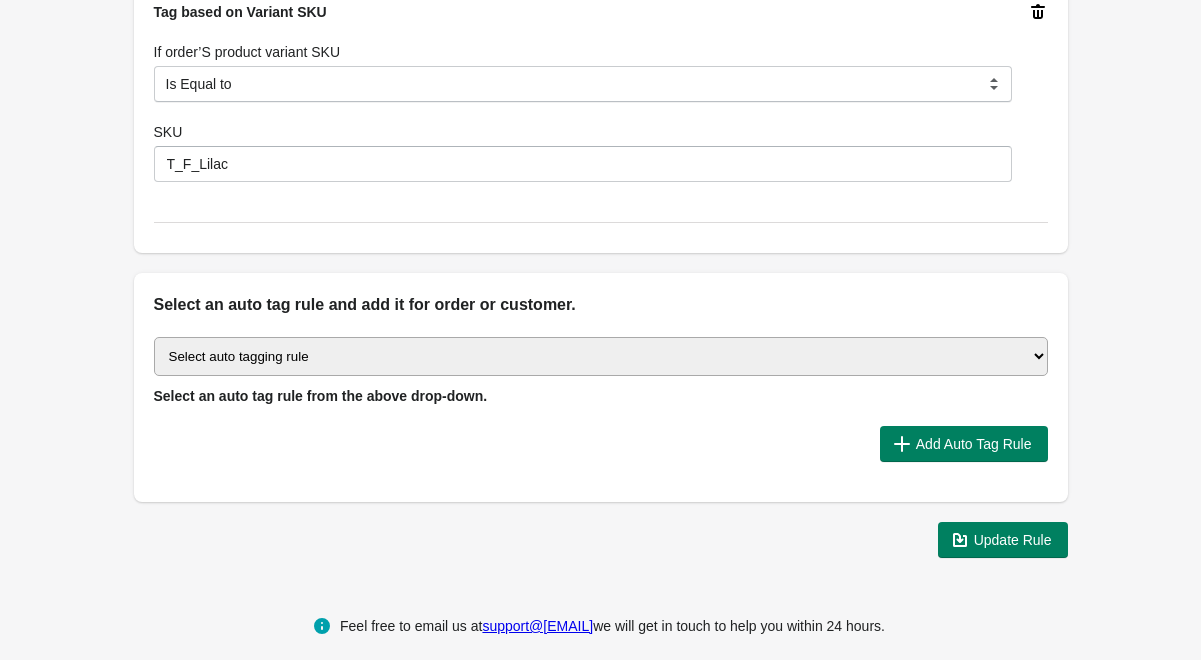 scroll, scrollTop: 735, scrollLeft: 0, axis: vertical 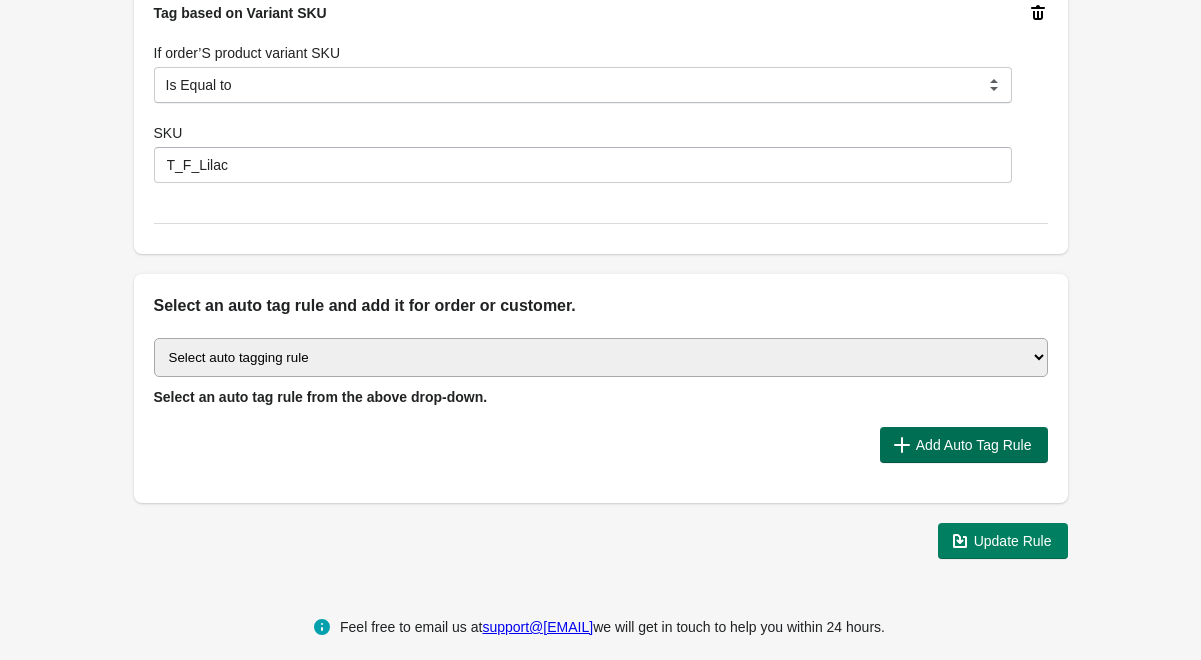 click on "Add Auto Tag Rule" at bounding box center (974, 445) 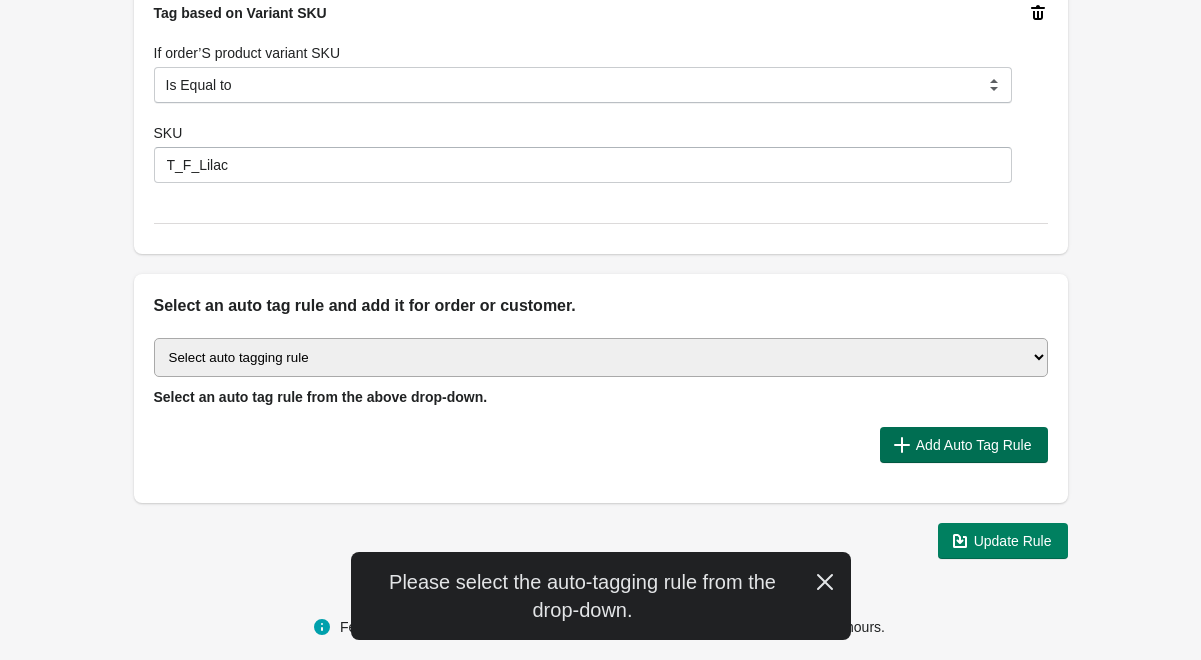 click on "Add Auto Tag Rule" at bounding box center [974, 445] 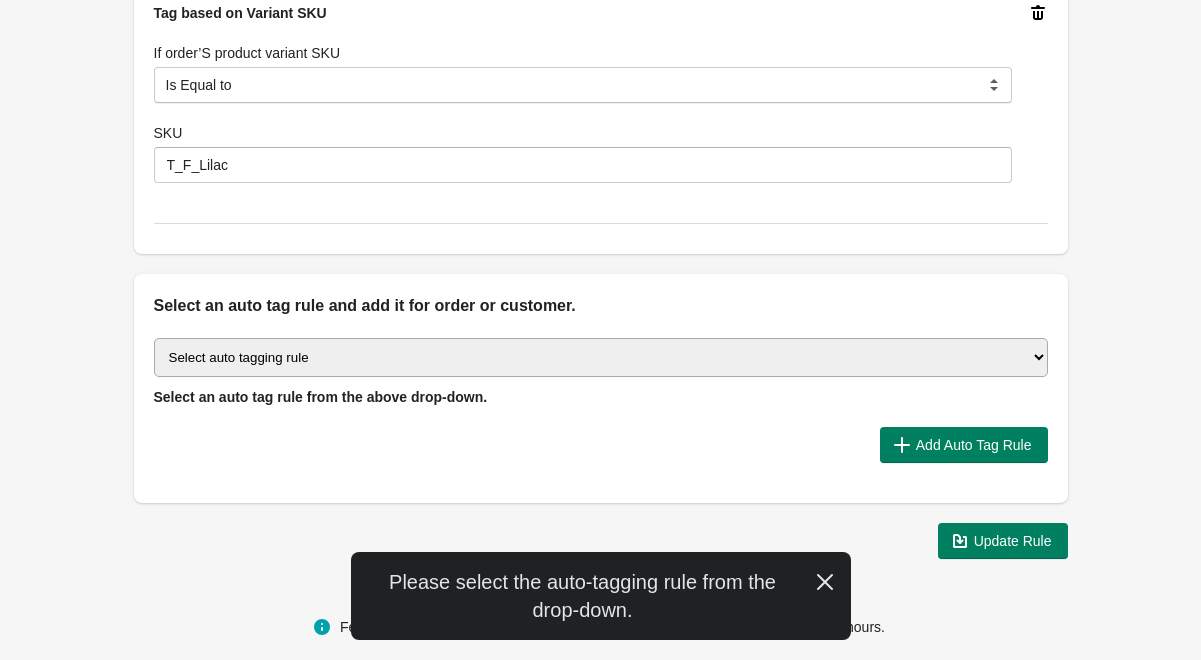 click at bounding box center [509, 445] 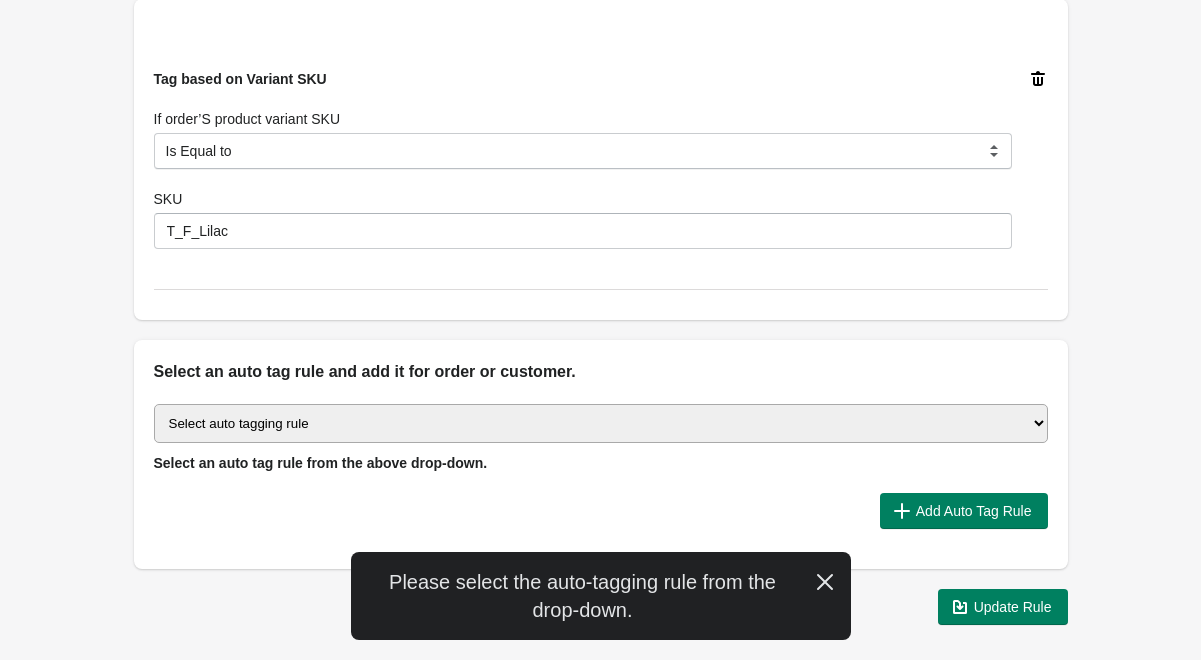 scroll, scrollTop: 713, scrollLeft: 0, axis: vertical 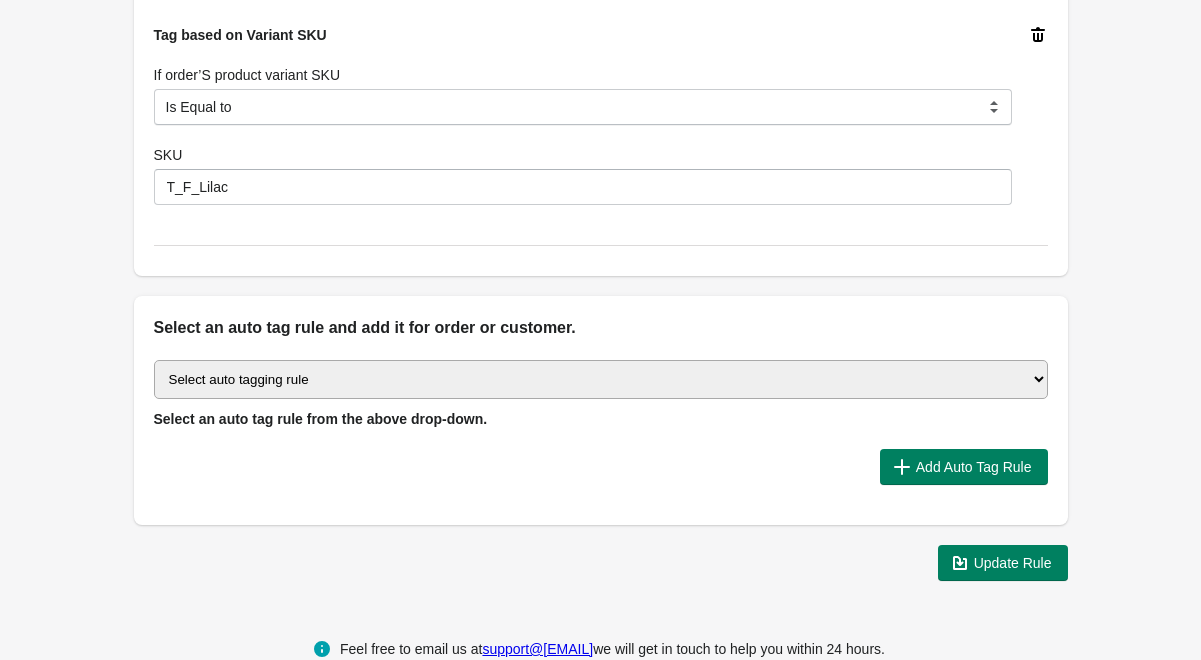 select on "23" 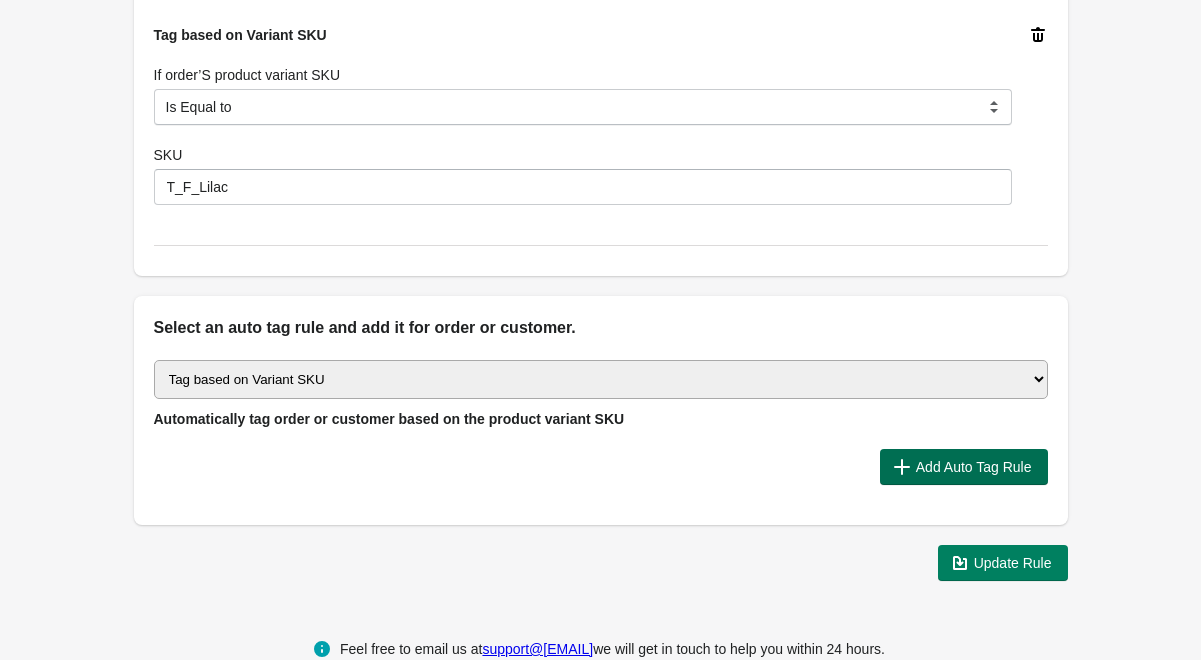 click on "Add Auto Tag Rule" at bounding box center [974, 467] 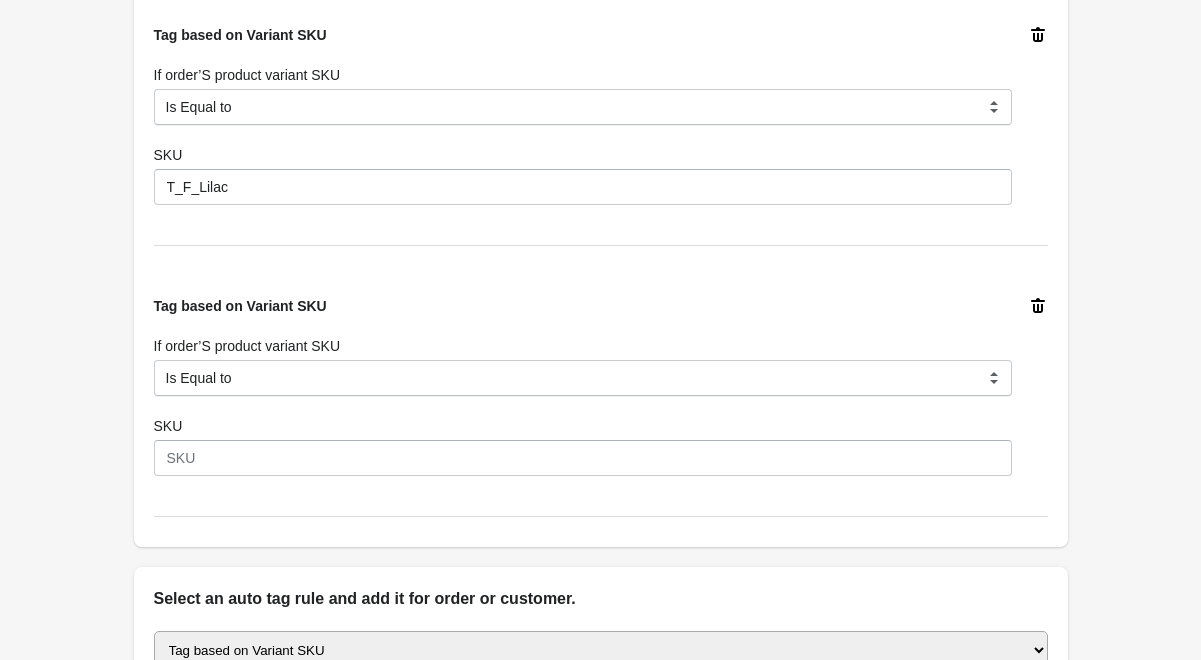 scroll, scrollTop: 493, scrollLeft: 0, axis: vertical 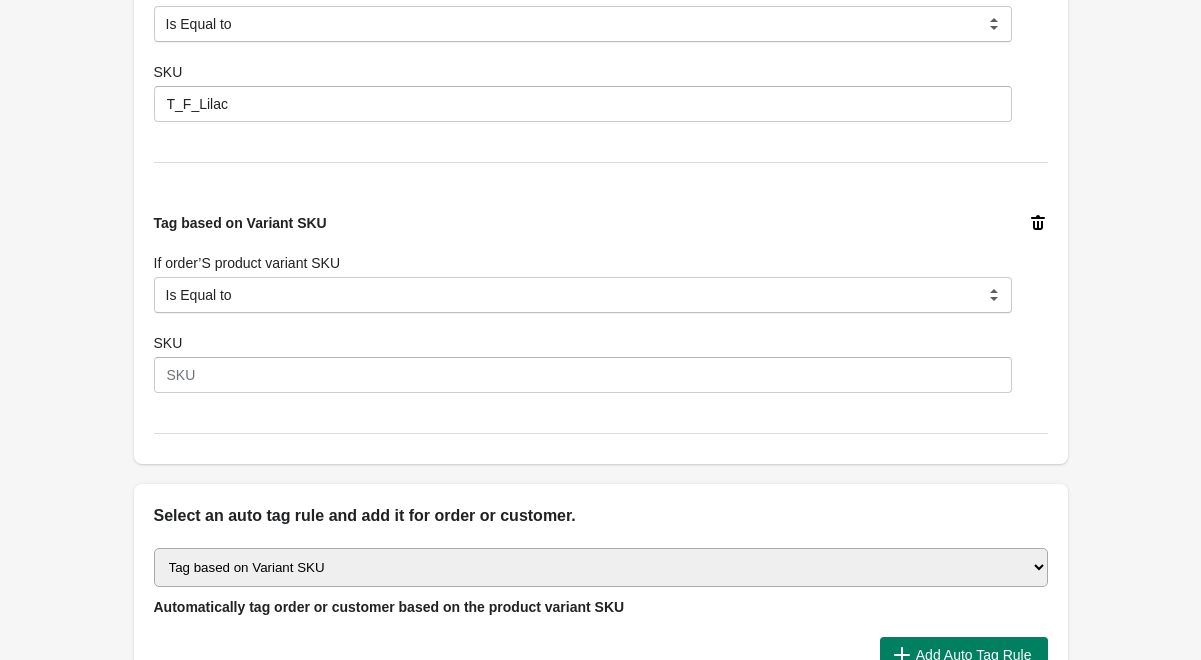 click 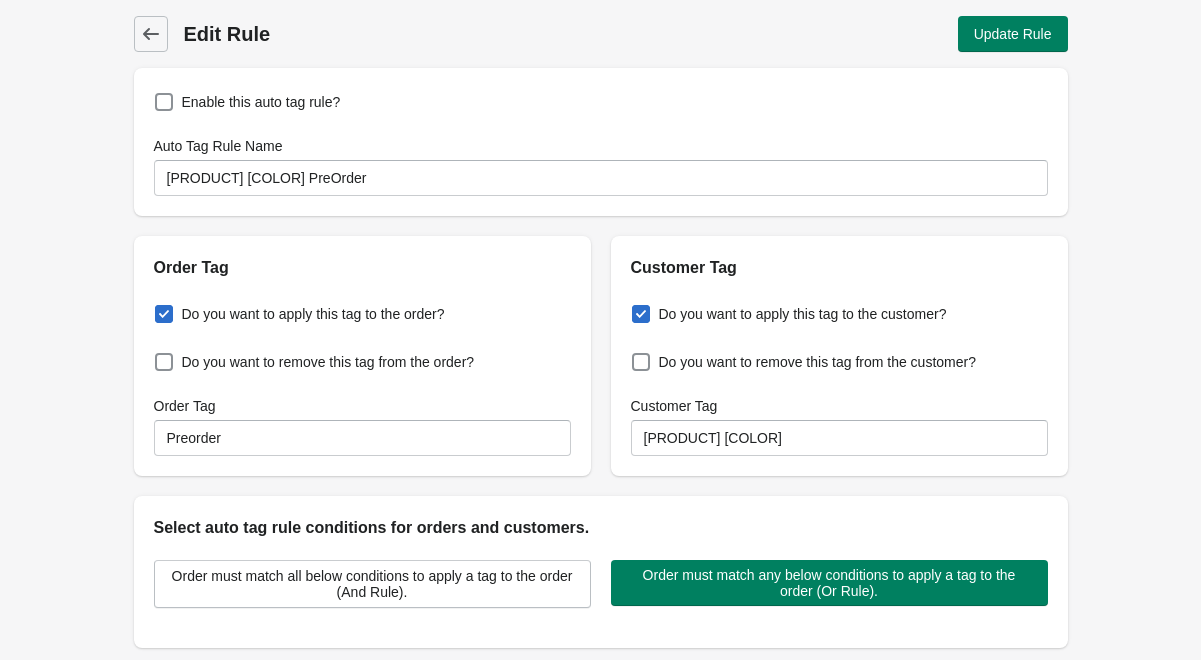 scroll, scrollTop: 0, scrollLeft: 0, axis: both 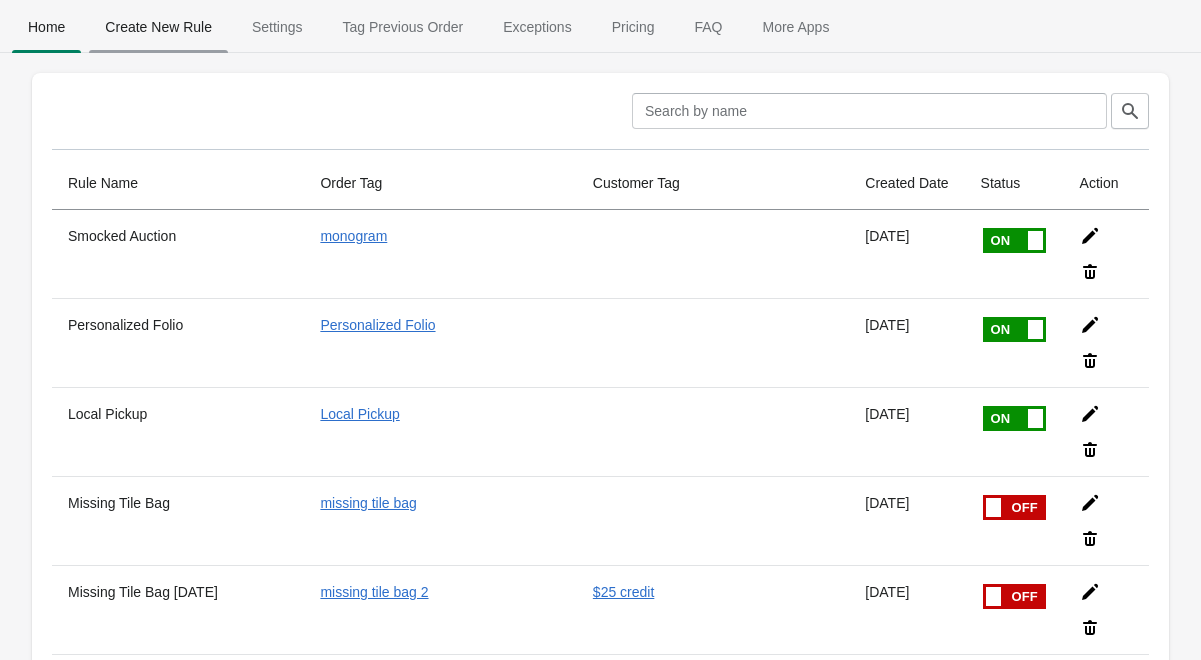 click on "Create New Rule" at bounding box center [158, 27] 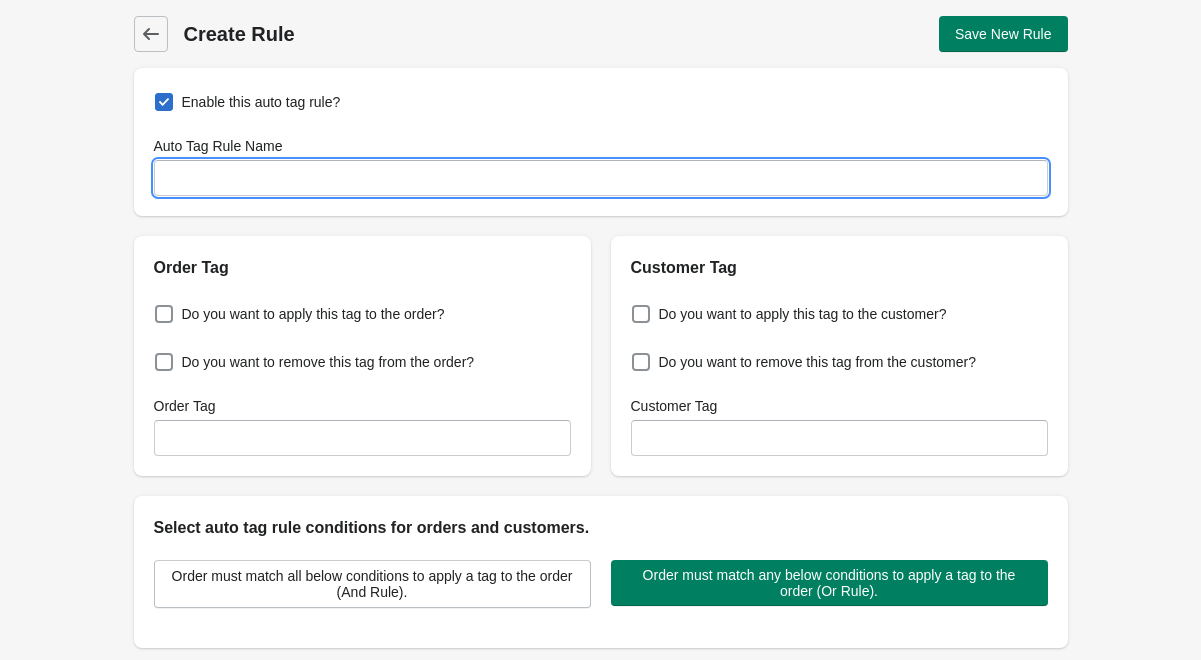 click on "Auto Tag Rule Name" at bounding box center (601, 178) 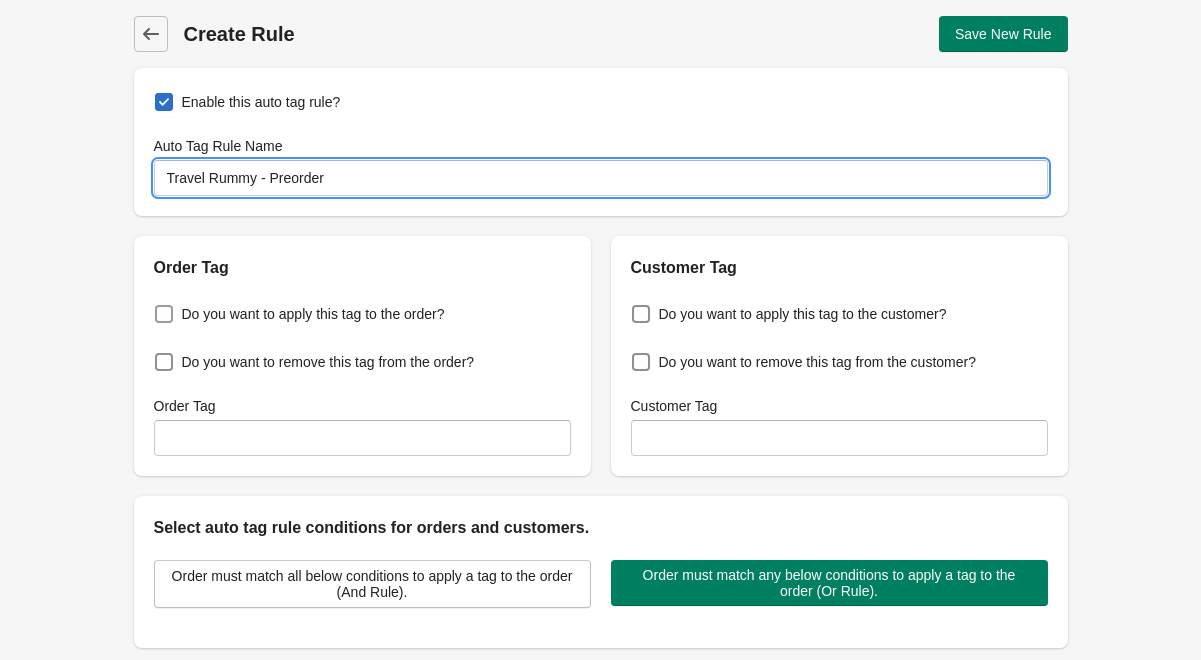 type on "Travel Rummy - Preorder" 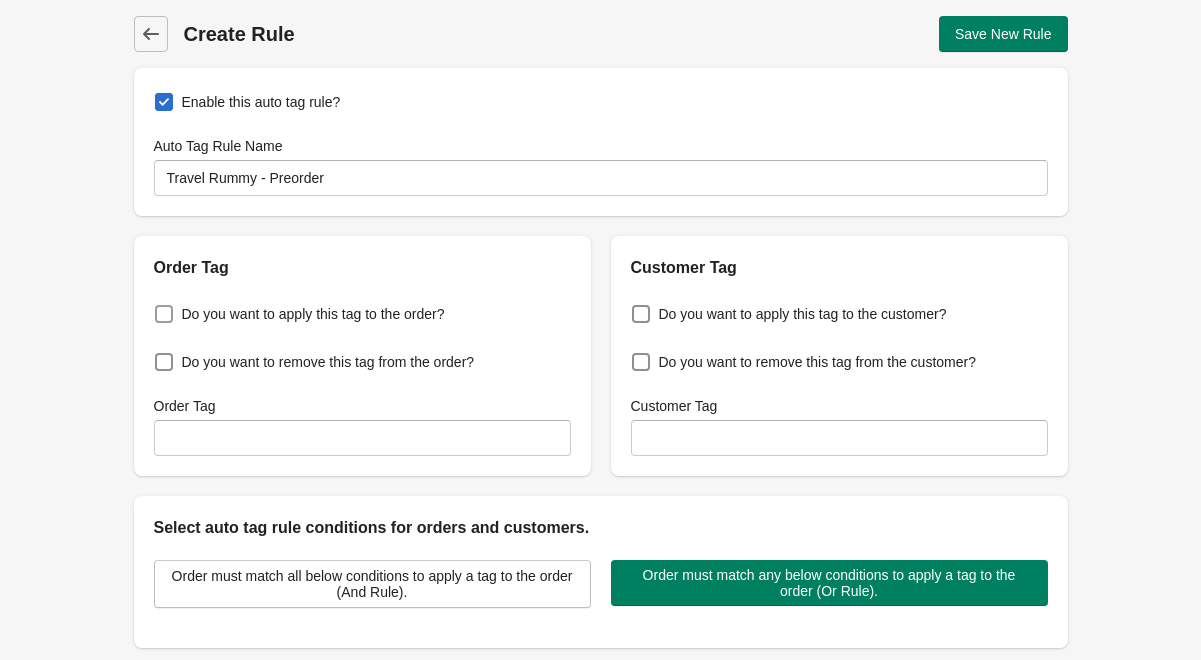 click on "Do you want to apply this tag to the order?" at bounding box center (313, 314) 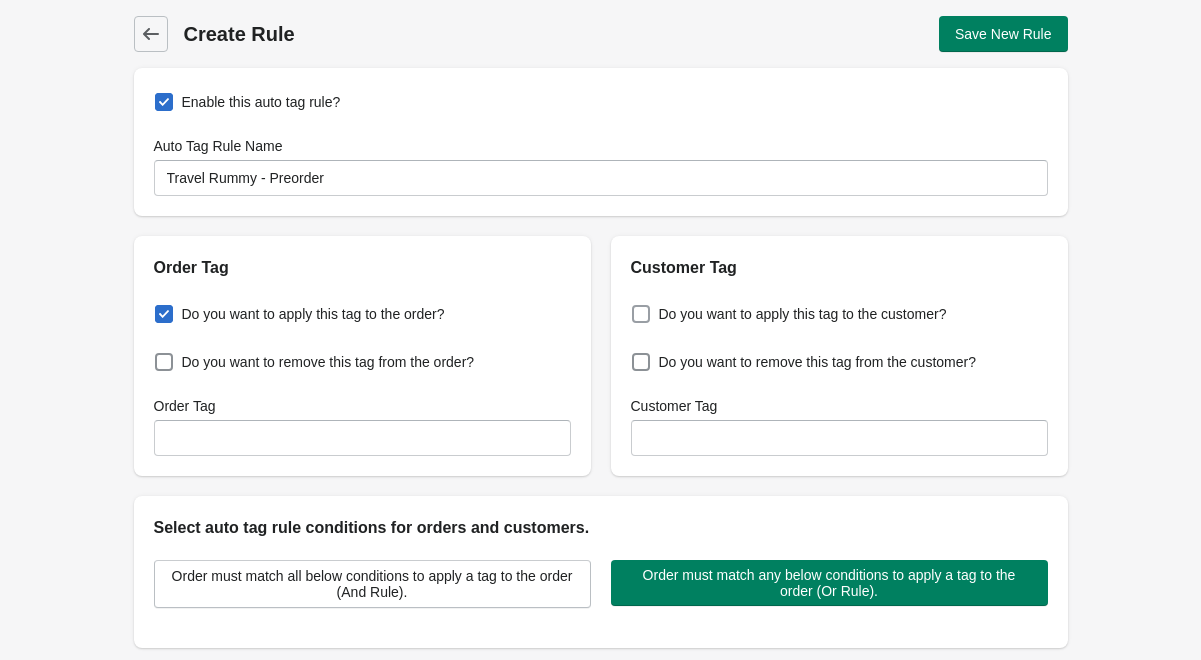 click on "Do you want to apply this tag to the customer?" at bounding box center [803, 314] 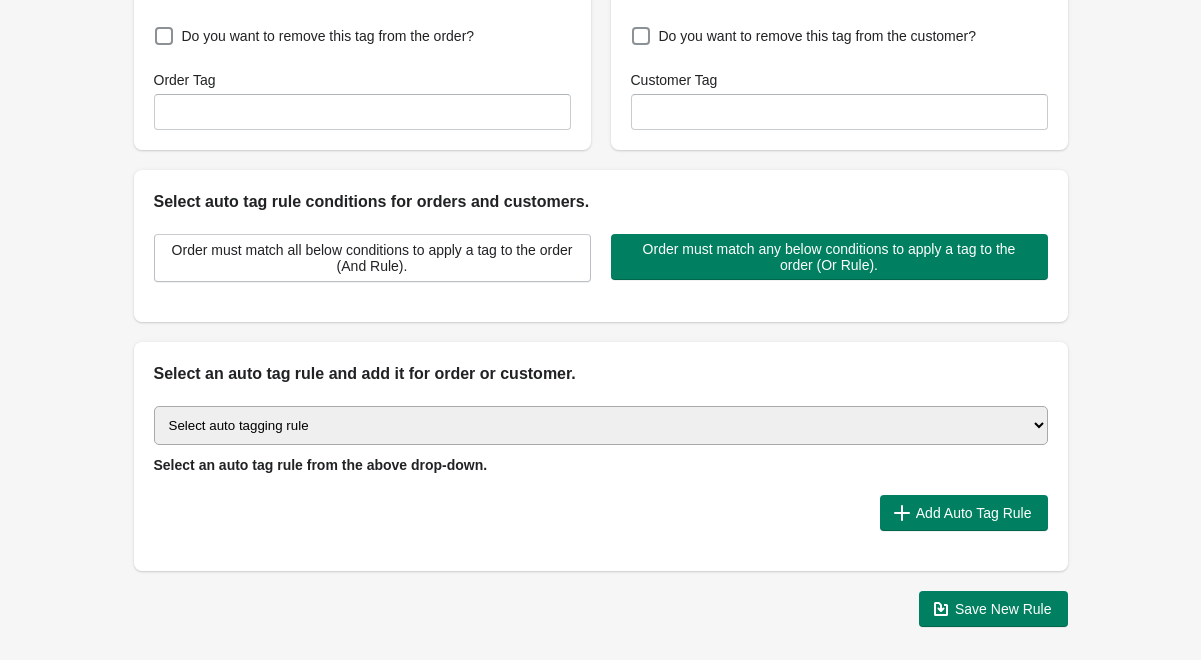 scroll, scrollTop: 354, scrollLeft: 0, axis: vertical 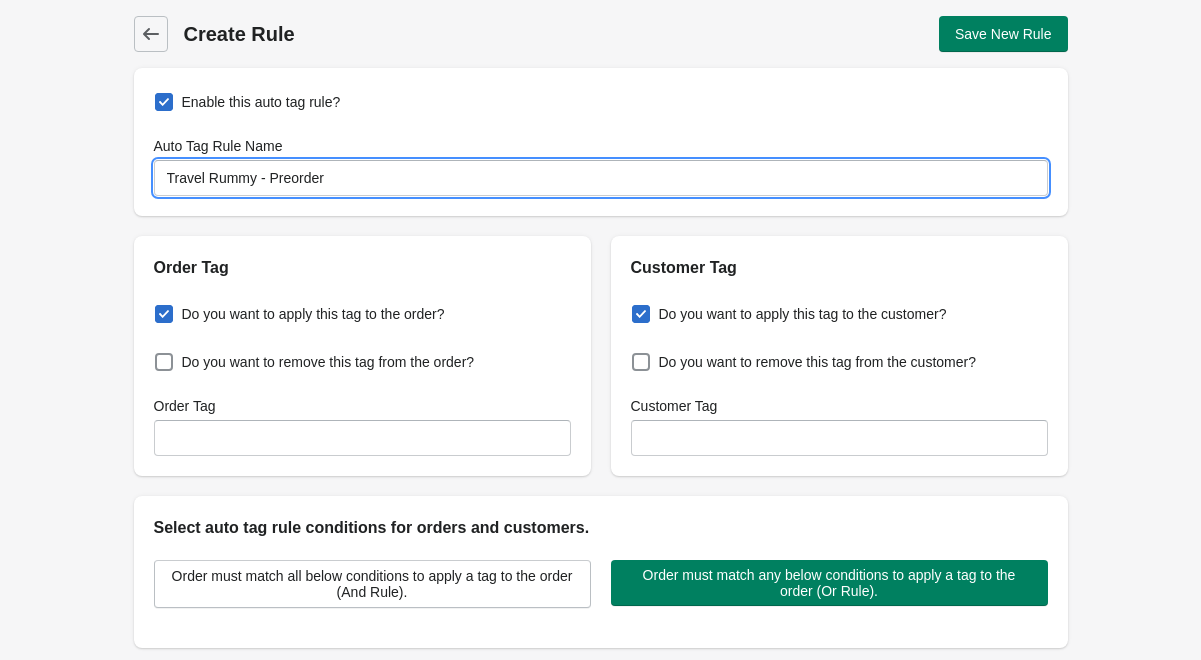 click on "Travel Rummy - Preorder" at bounding box center [601, 178] 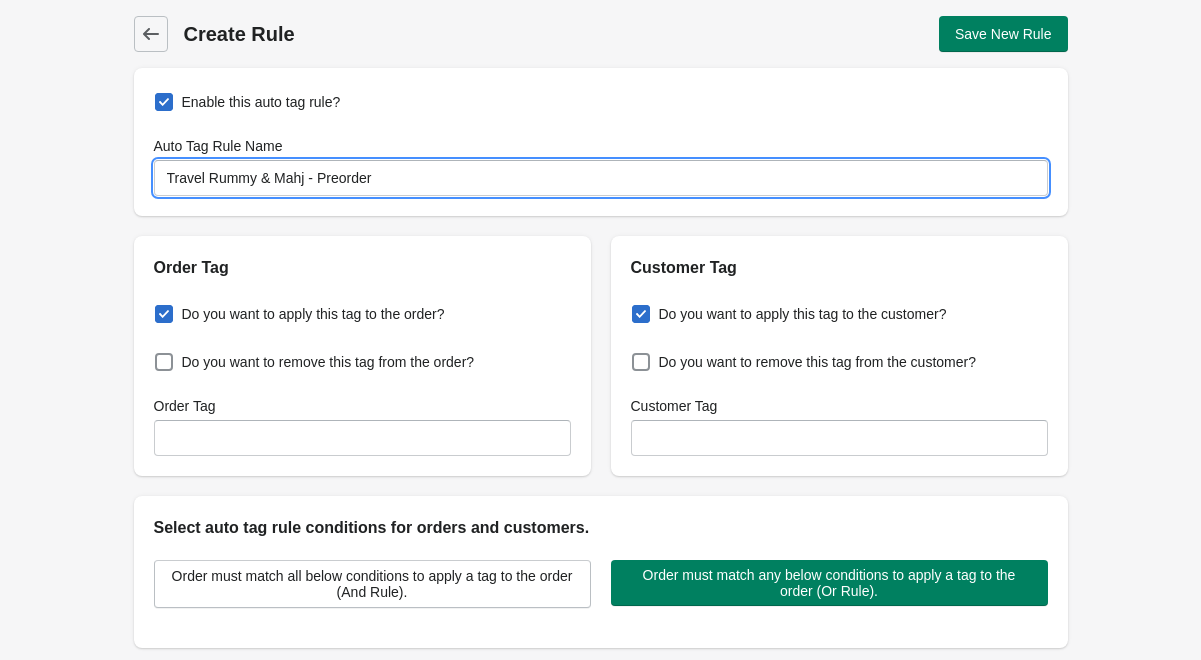 type on "Travel Rummy & Mahj - Preorder" 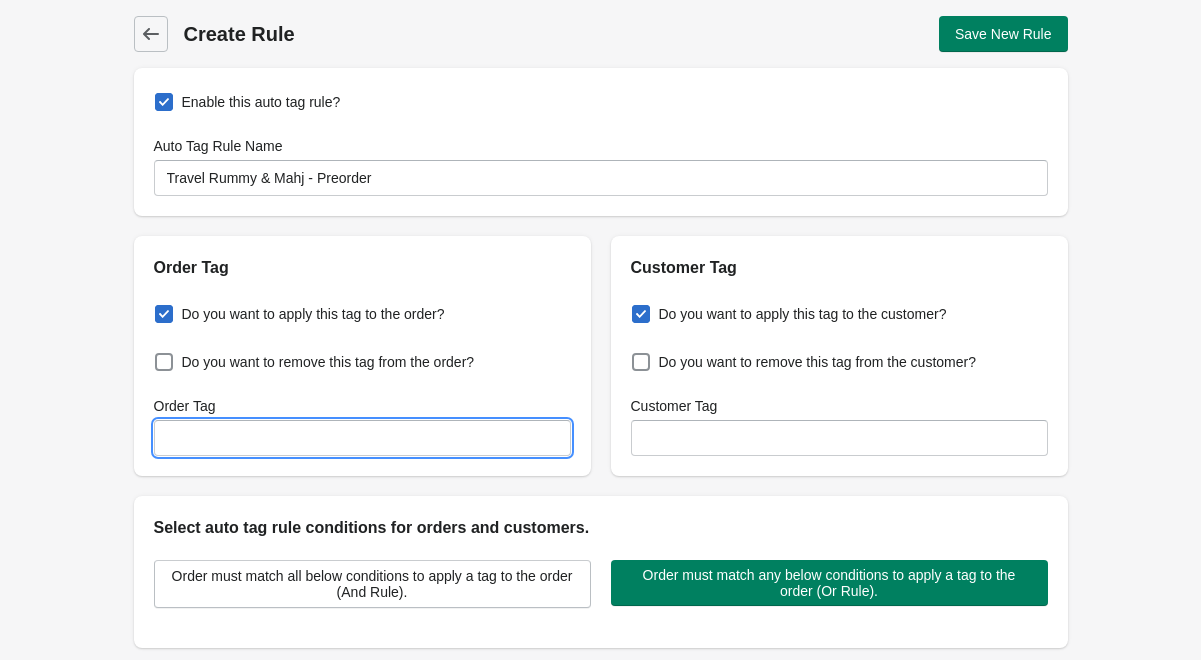 click on "Order Tag" at bounding box center [362, 438] 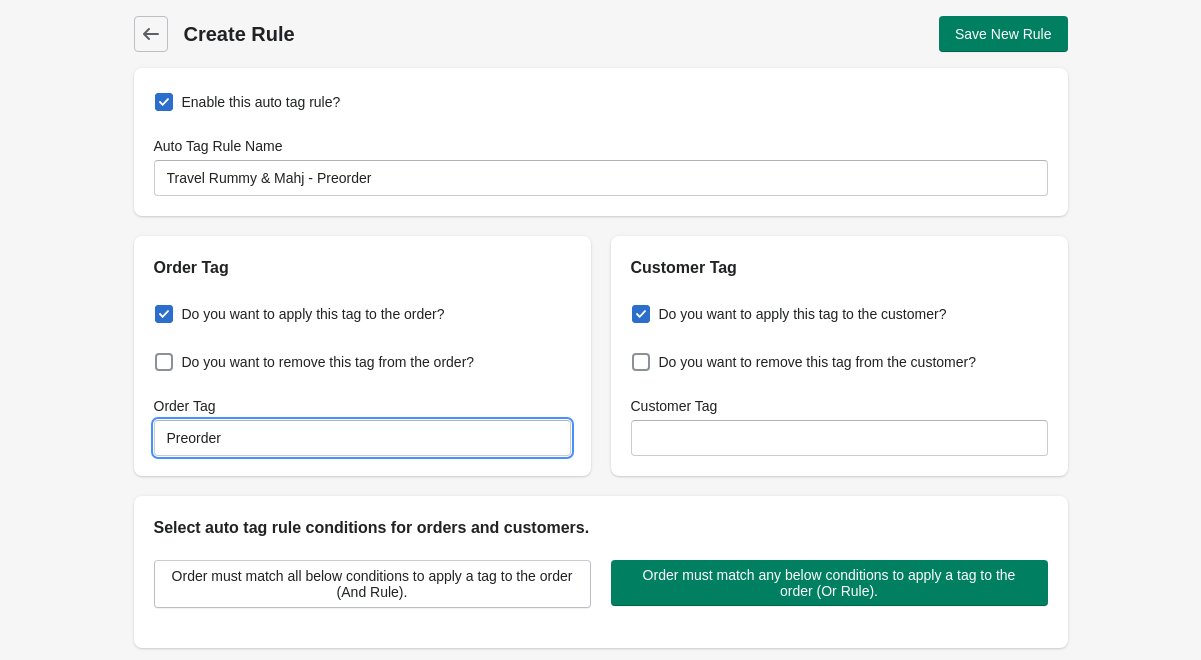 type on "Preorder" 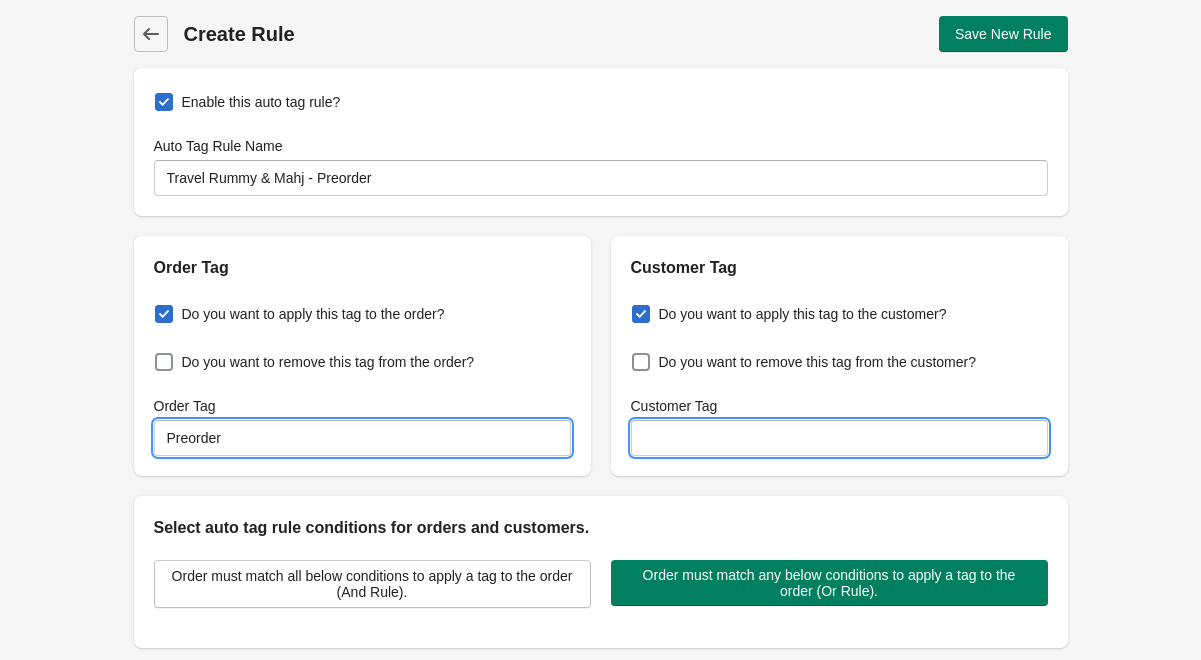 click on "Customer Tag" at bounding box center (839, 438) 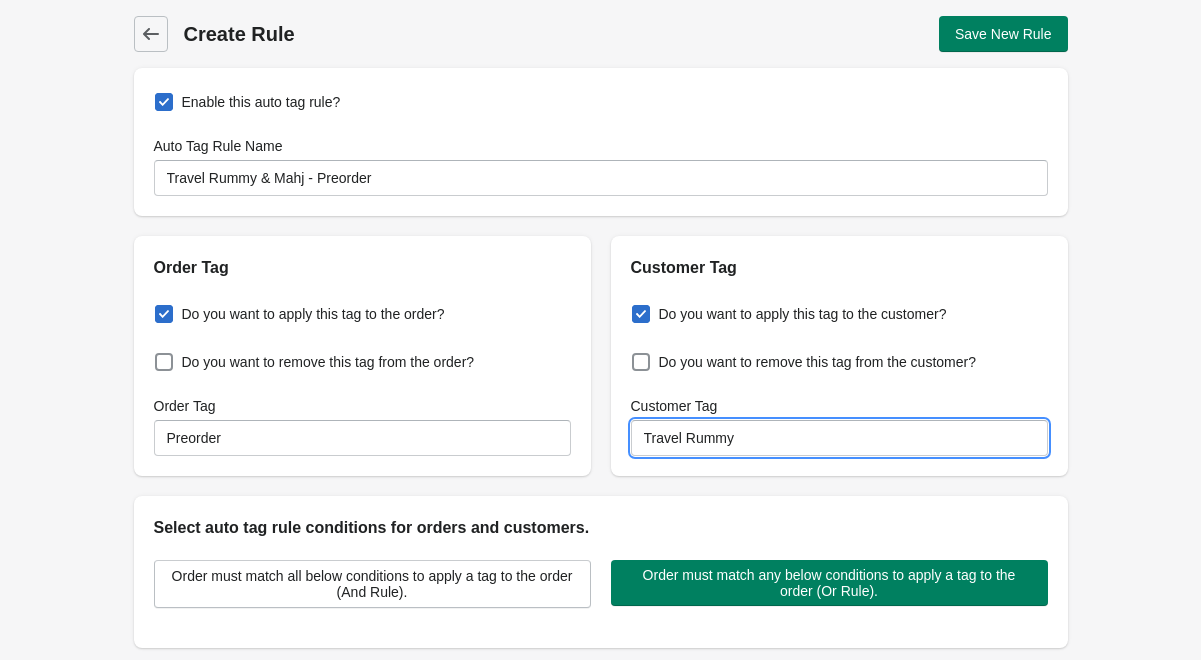 type on "Travel Rummy" 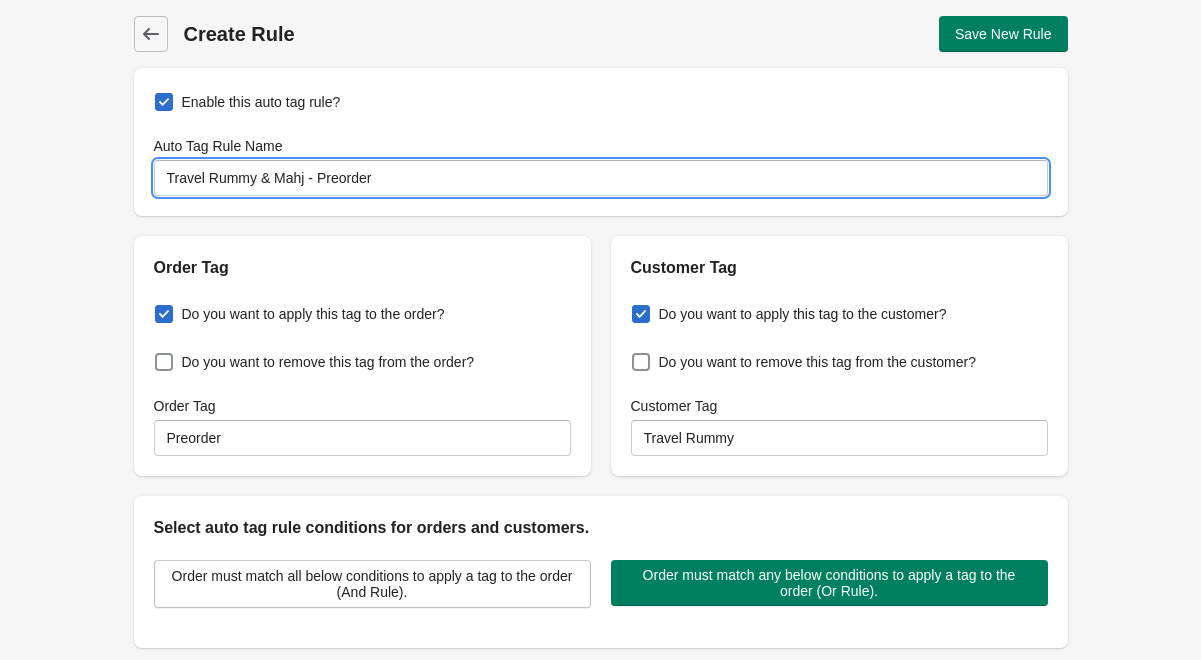 drag, startPoint x: 267, startPoint y: 177, endPoint x: 307, endPoint y: 178, distance: 40.012497 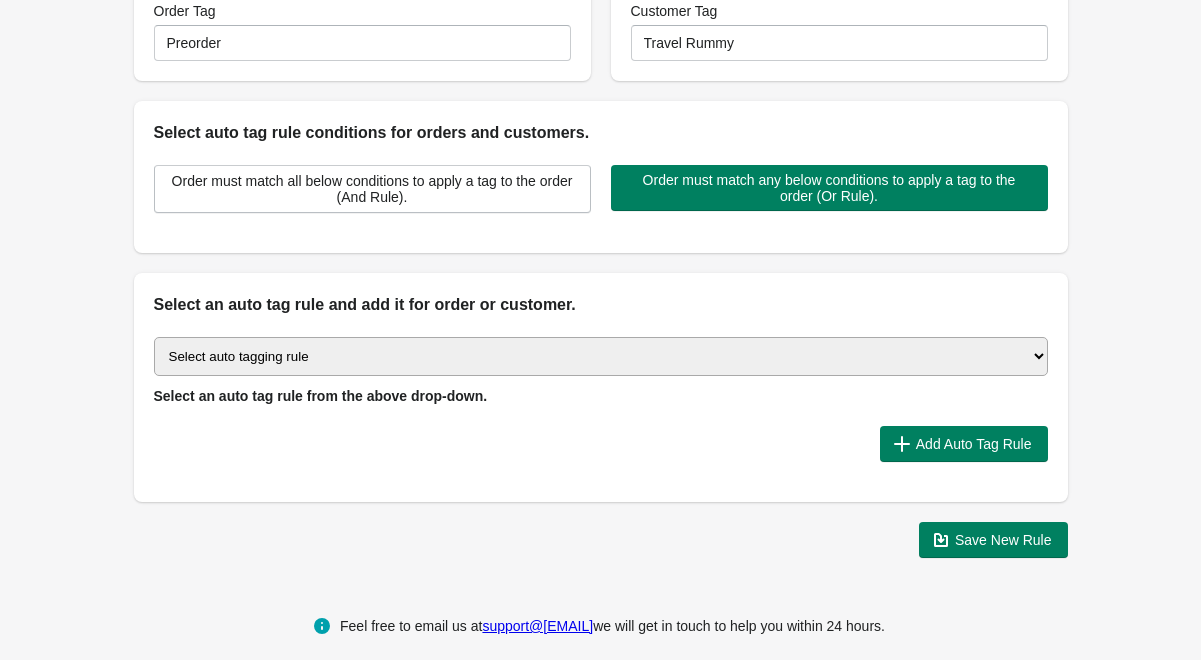 scroll, scrollTop: 394, scrollLeft: 0, axis: vertical 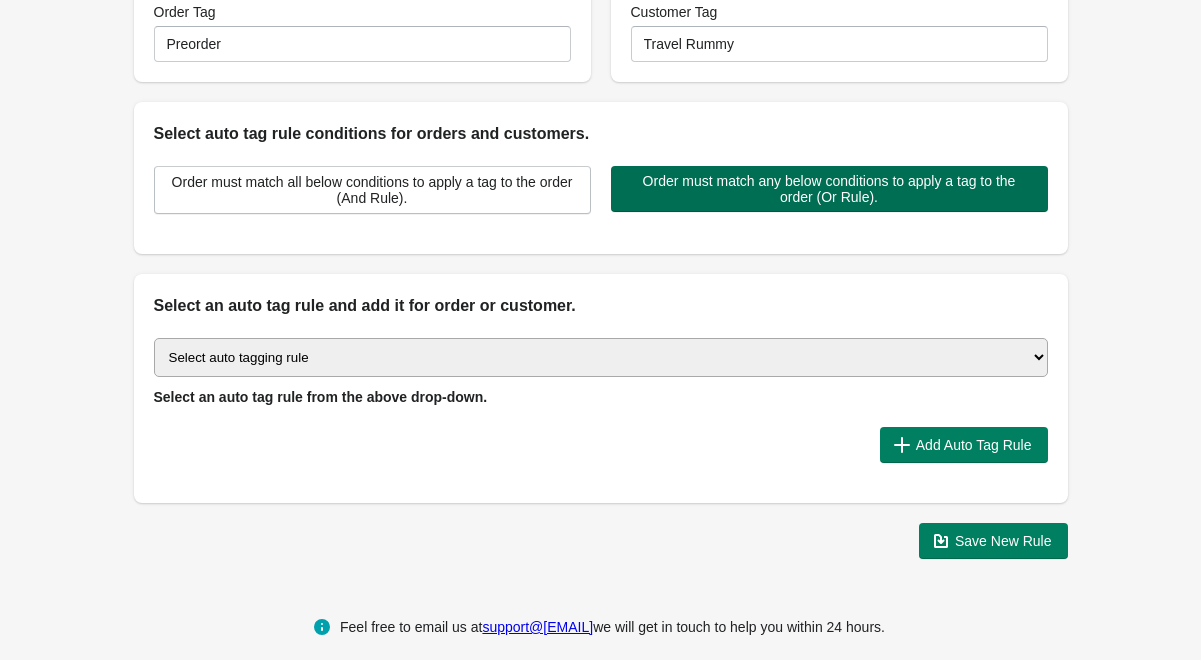 type on "Travel Rummy - Preorder" 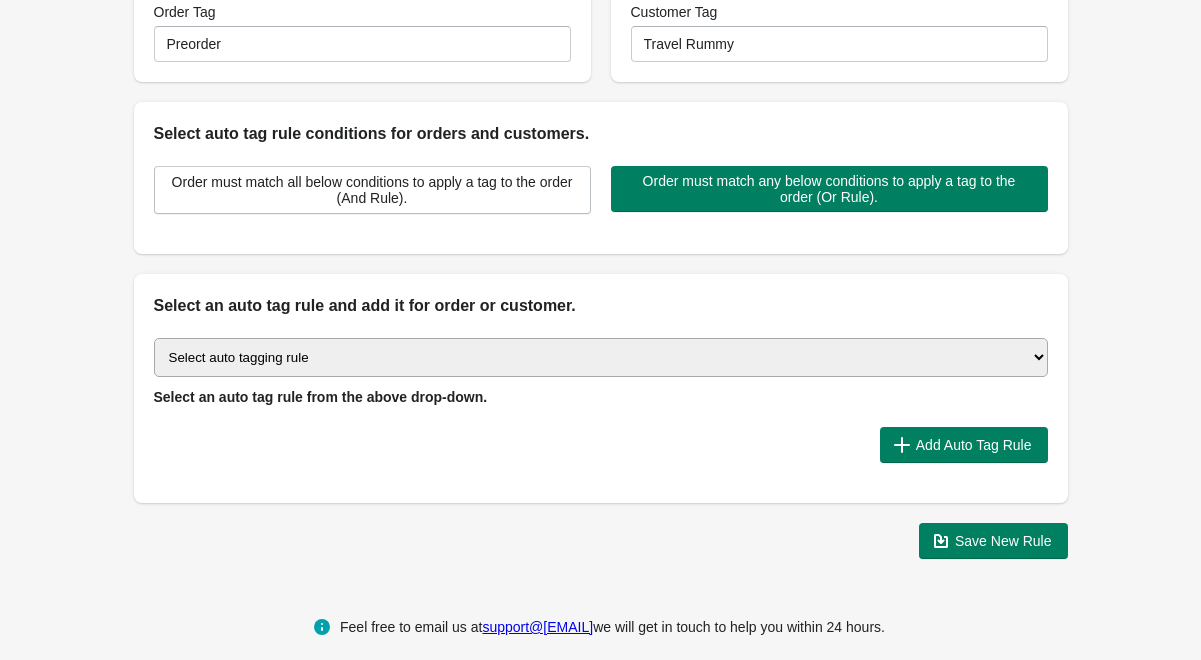 select on "23" 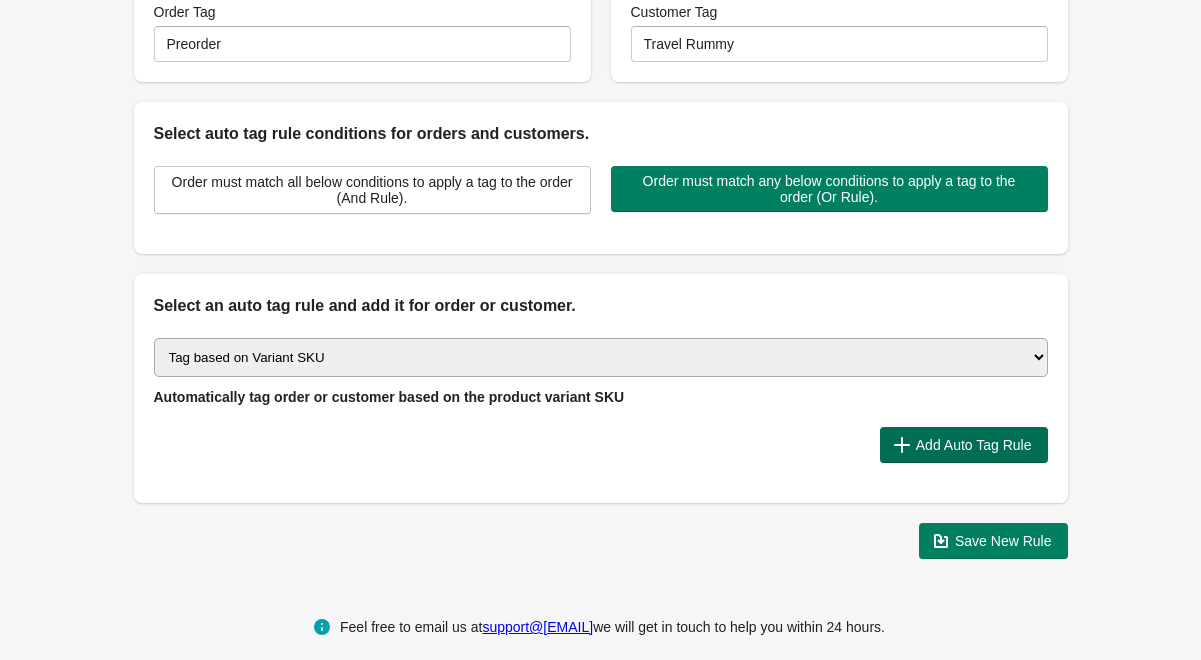 click 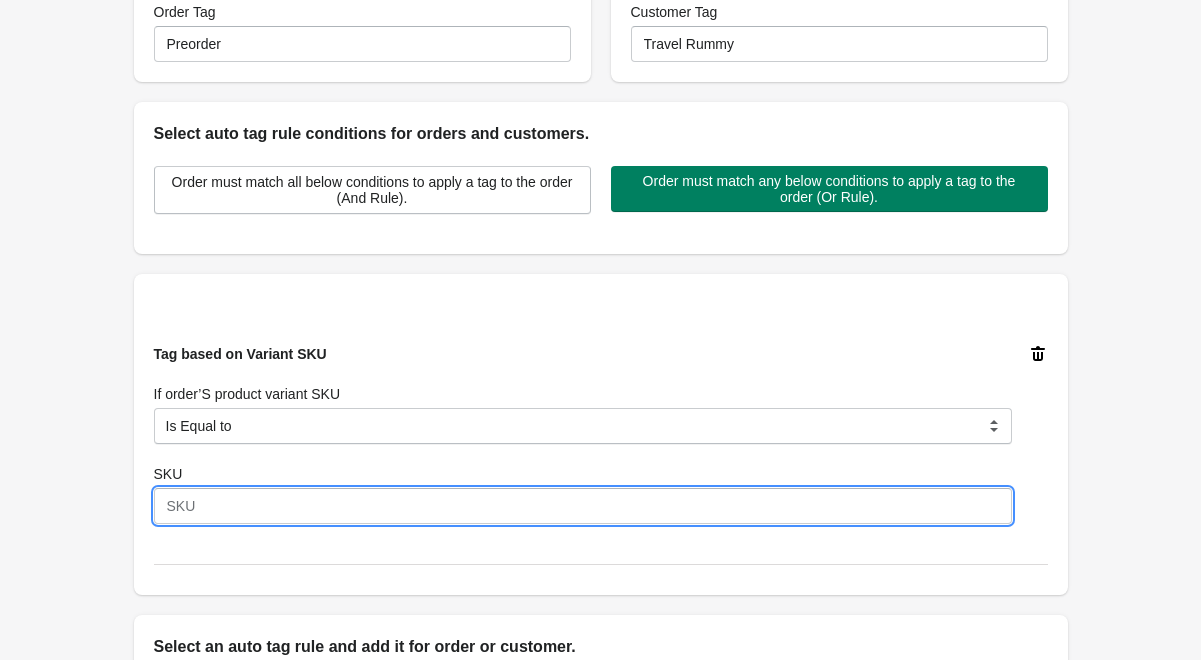 click on "SKU" at bounding box center (583, 506) 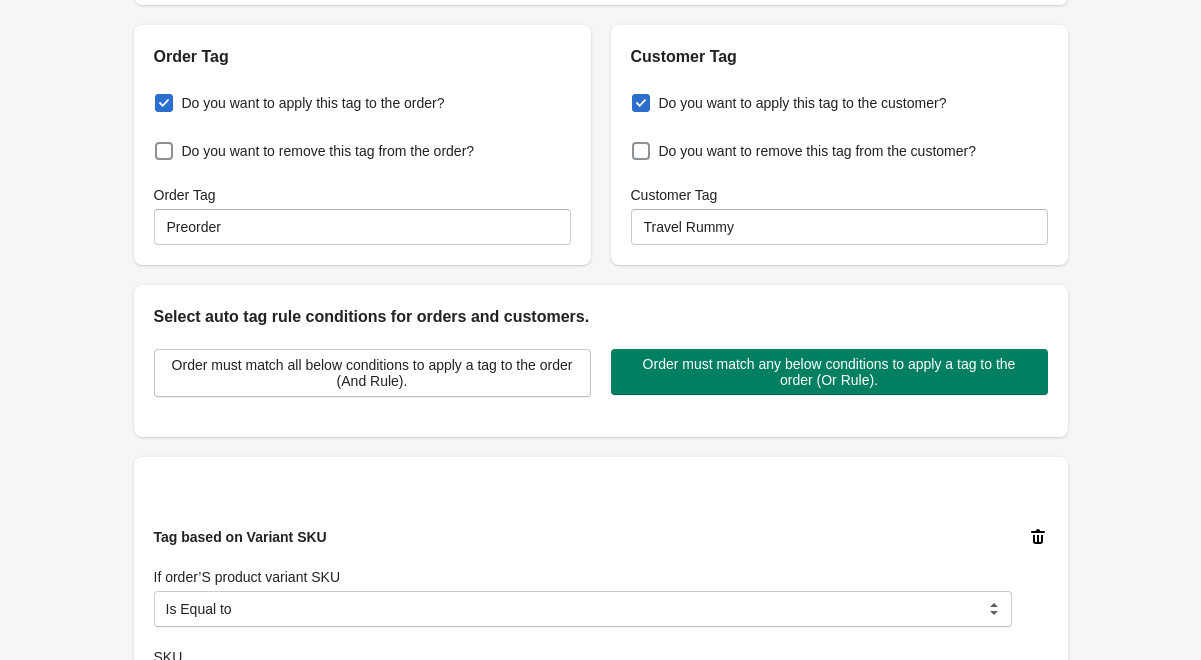 scroll, scrollTop: 210, scrollLeft: 0, axis: vertical 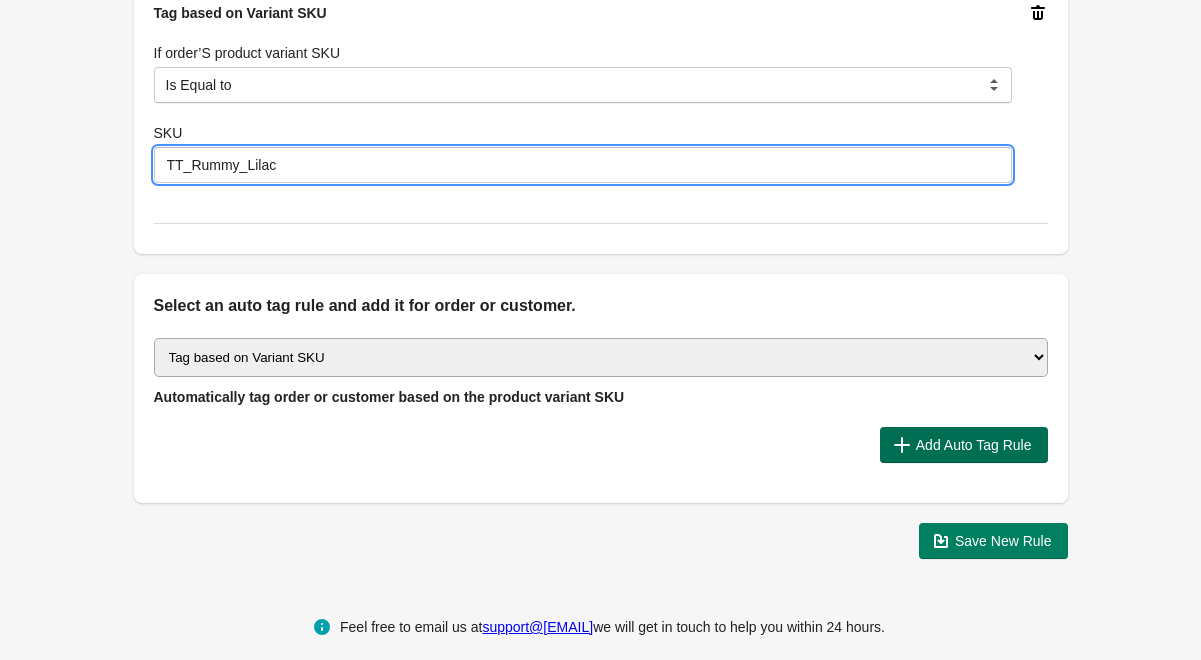 type on "TT_Rummy_Lilac" 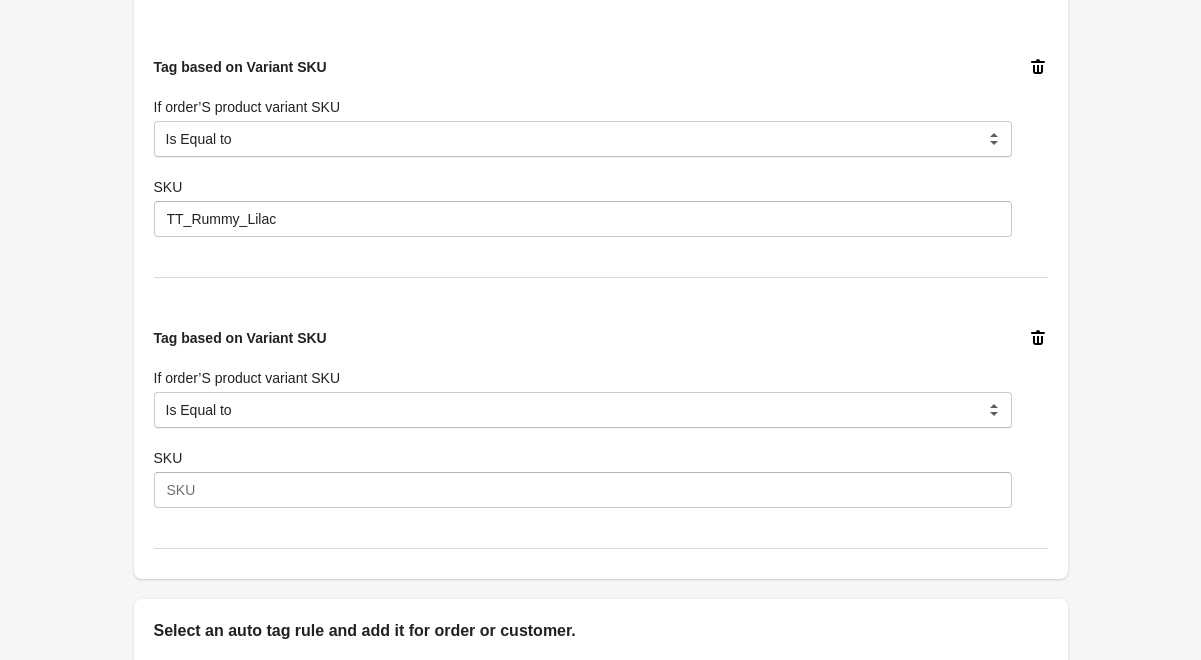 scroll, scrollTop: 739, scrollLeft: 0, axis: vertical 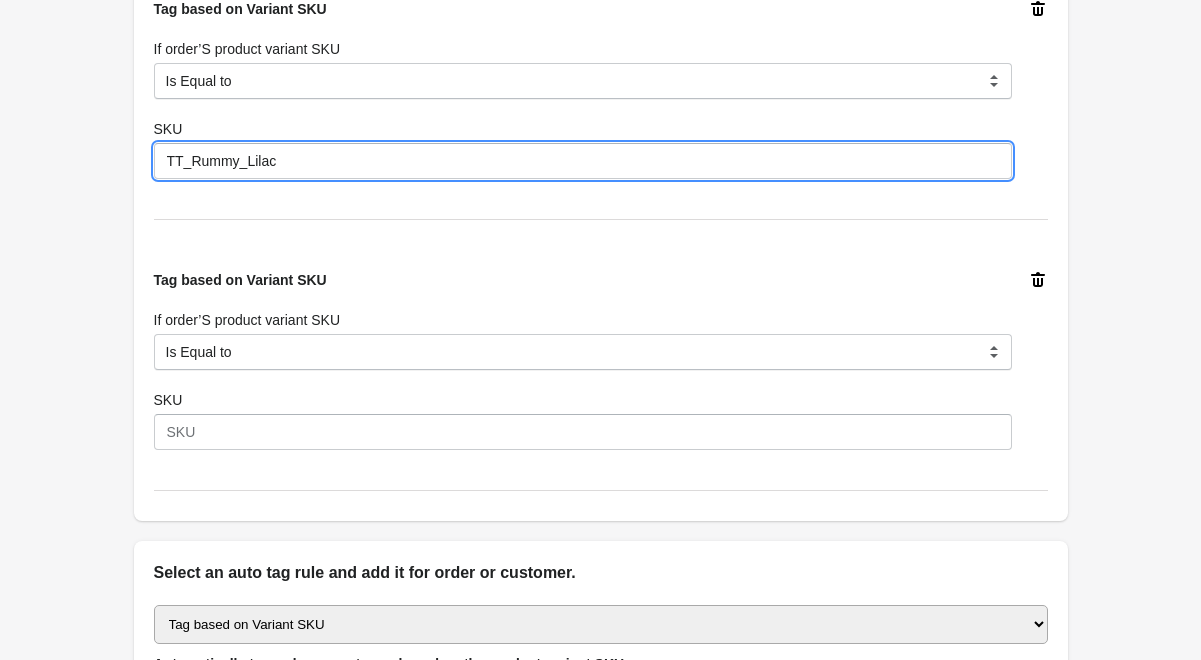 drag, startPoint x: 291, startPoint y: 160, endPoint x: 99, endPoint y: 160, distance: 192 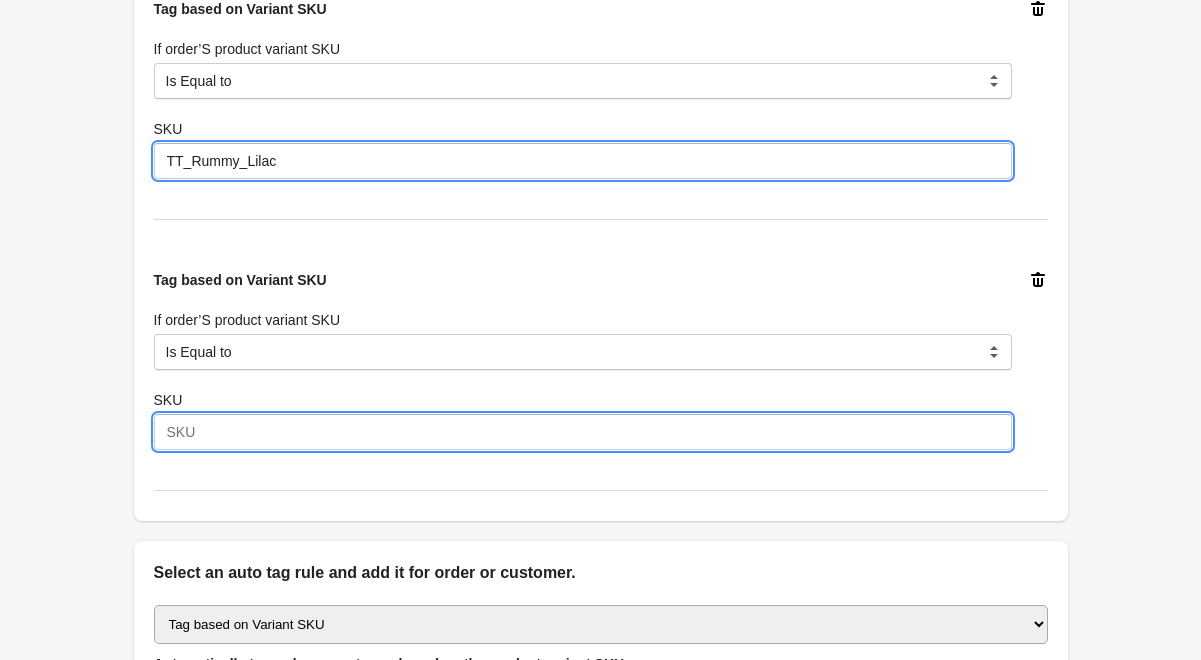 click on "SKU" at bounding box center [583, 432] 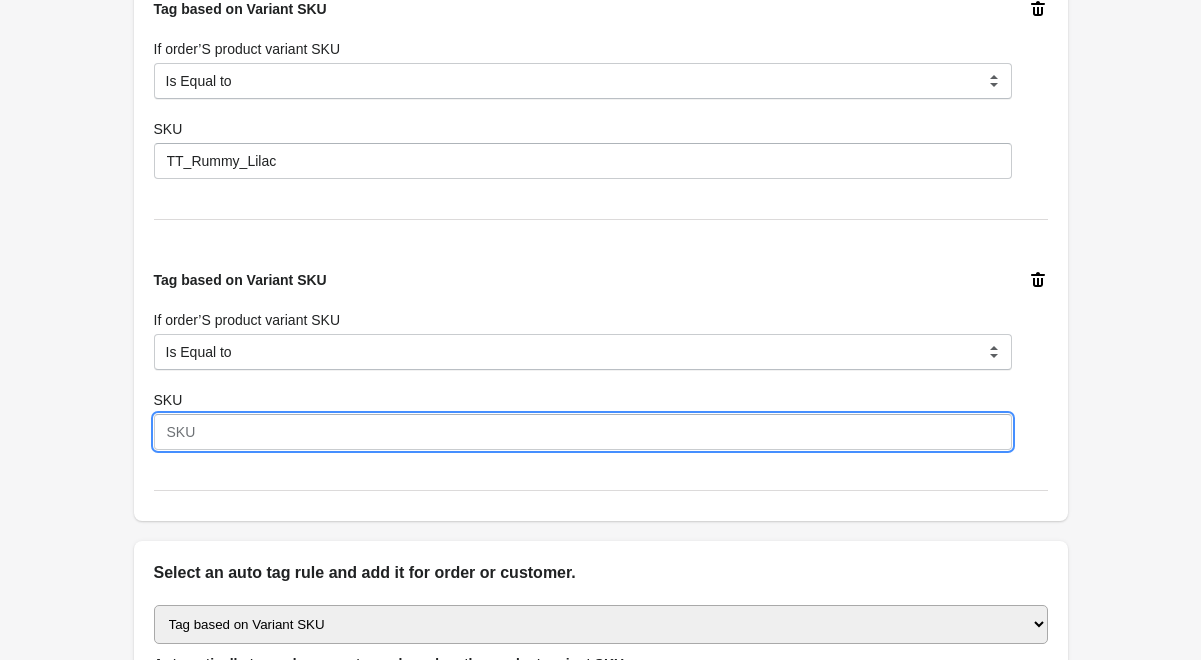 paste on "TT_Rummy_Lilac" 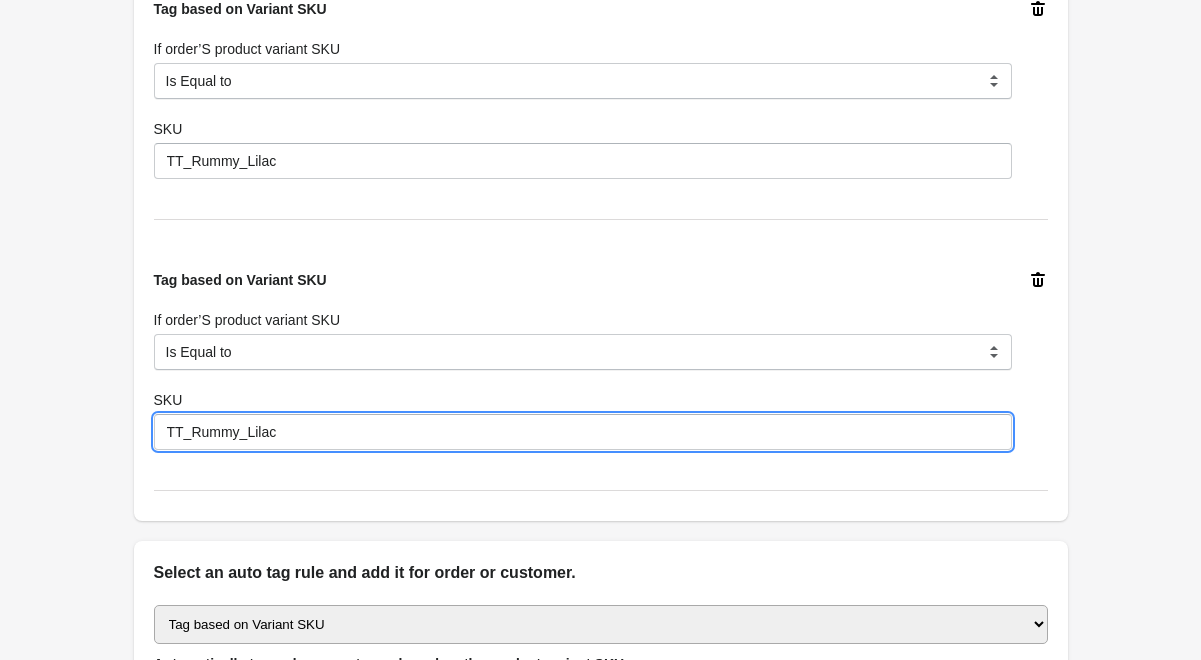 drag, startPoint x: 247, startPoint y: 434, endPoint x: 284, endPoint y: 434, distance: 37 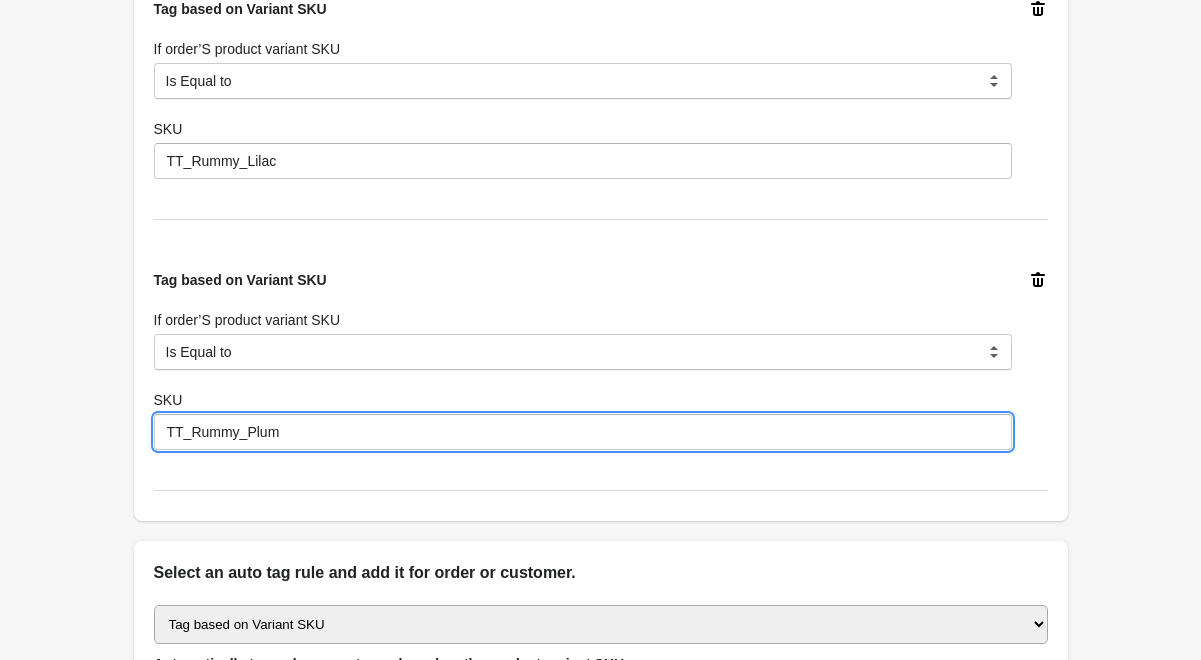 type on "TT_Rummy_Plum" 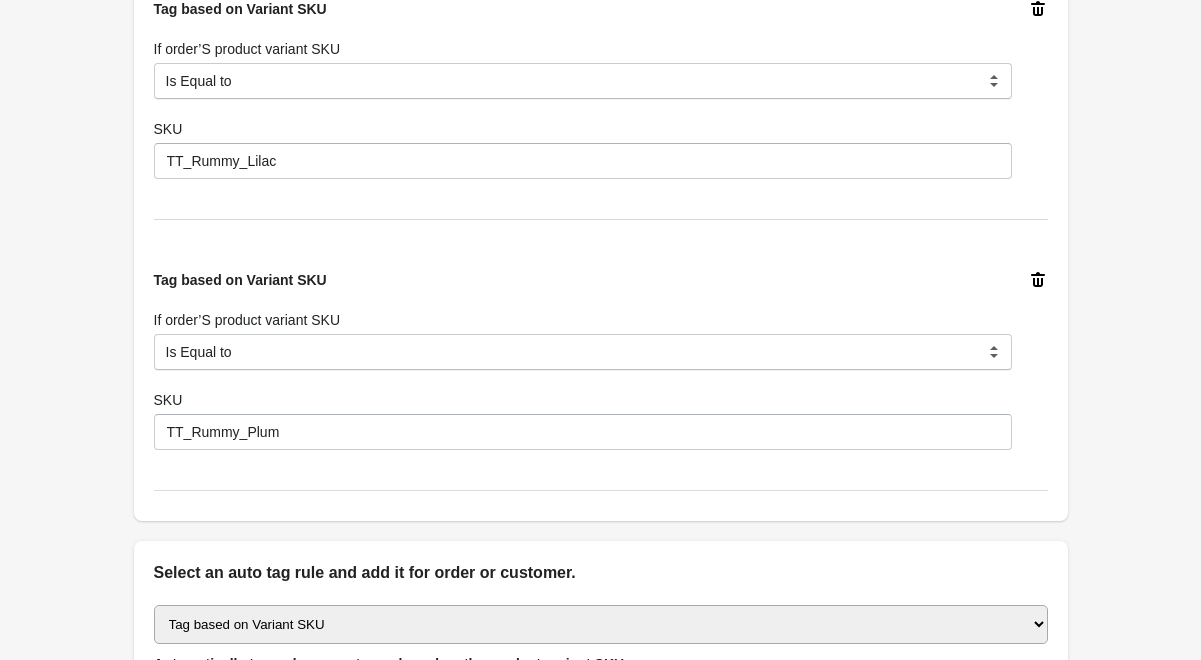 click on "Back Create Rule Save New Rule Enable this auto tag rule? Auto Tag Rule Name Travel Rummy - Preorder Order Tag Do you want to apply this tag to the order? Do you want to remove this tag from the order? Order Tag Preorder Customer Tag Do you want to apply this tag to the customer? Do you want to remove this tag from the customer? Customer Tag Travel Rummy Select auto tag rule conditions for orders and customers. Order must match all below conditions to apply a tag to the order (And Rule). Order must match any below conditions to apply a tag to the order (Or Rule). Tag based on Variant SKU If order’S product variant SKU Is Equal to Contain Is not Equal to Does not Contain Is Either Start With Is Equal to SKU TT_Rummy_Lilac Tag based on Variant SKU If order’S product variant SKU Is Equal to Contain Is not Equal to Does not Contain Is Either Start With Is Equal to SKU TT_Rummy_Plum Select an auto tag rule and add it for order or customer. Select auto tagging rule Tag by order amount Tag by Discount Code" at bounding box center [600, 51] 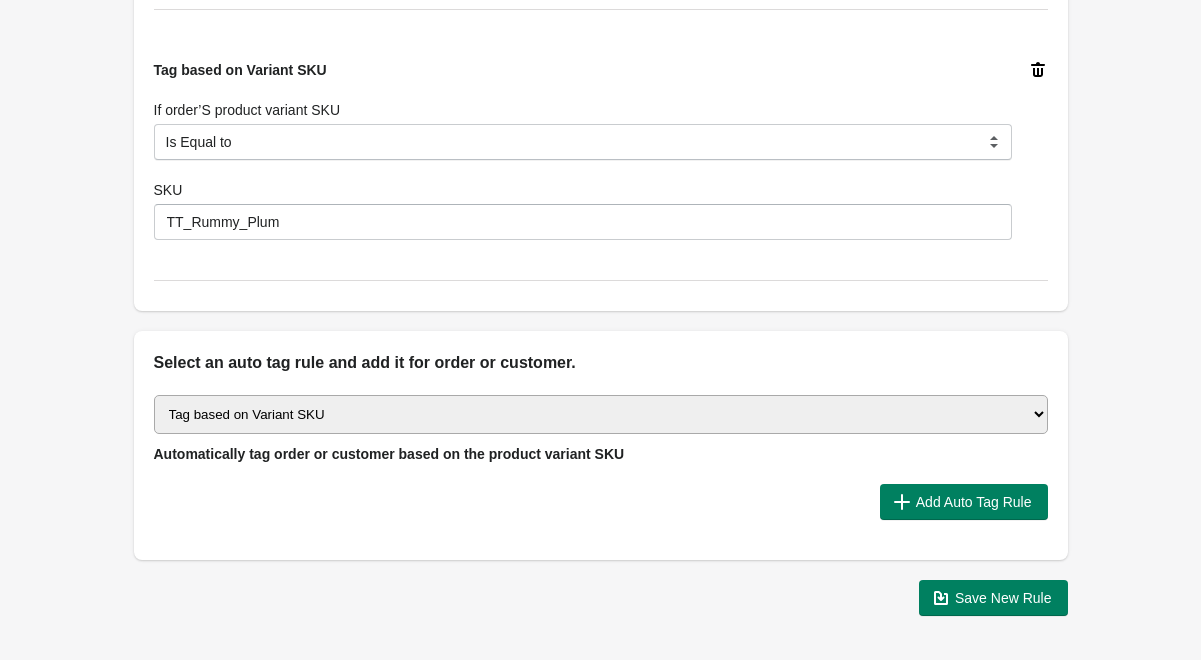 scroll, scrollTop: 954, scrollLeft: 0, axis: vertical 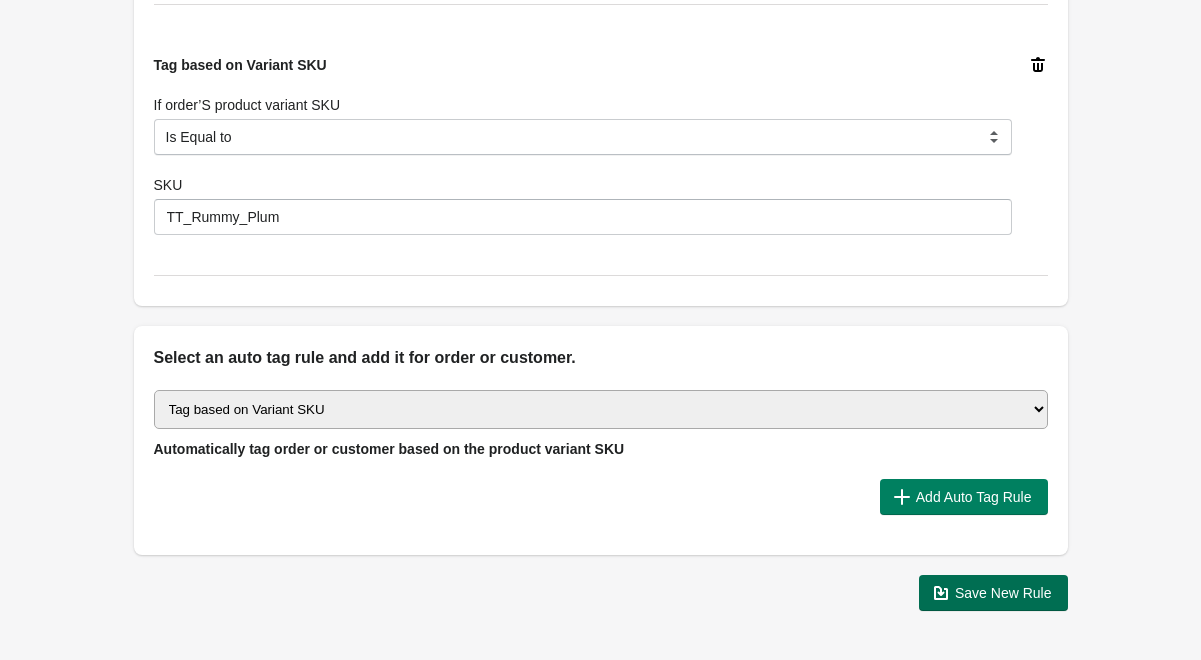 click on "Save New Rule" at bounding box center (993, 593) 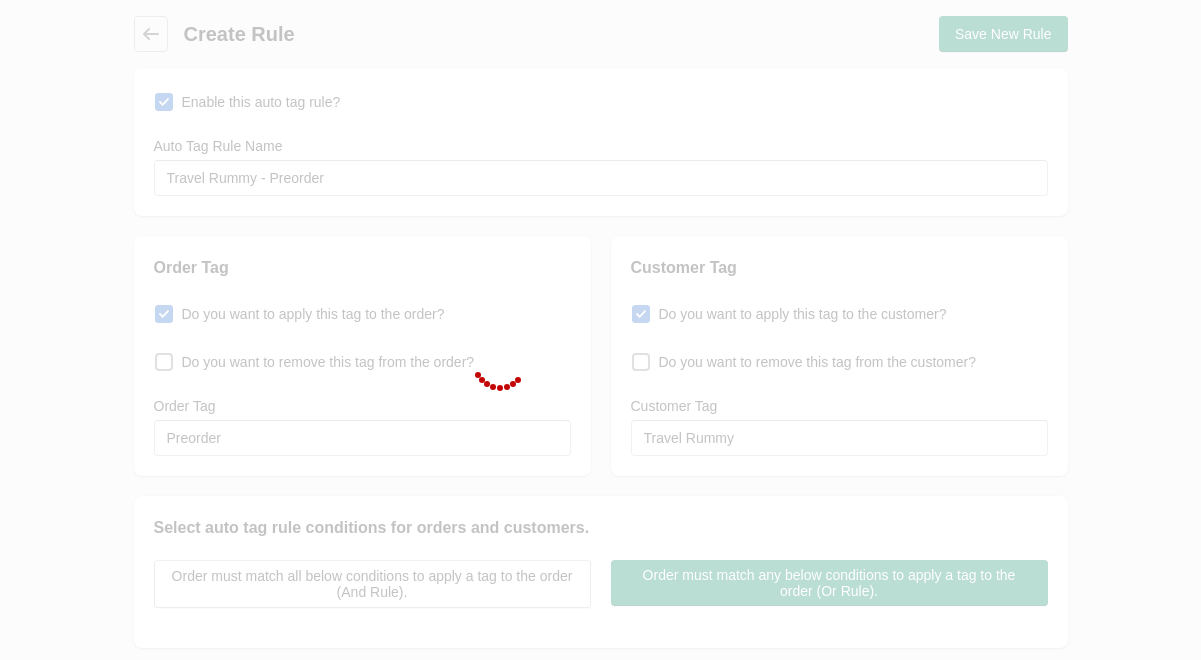 scroll, scrollTop: 0, scrollLeft: 0, axis: both 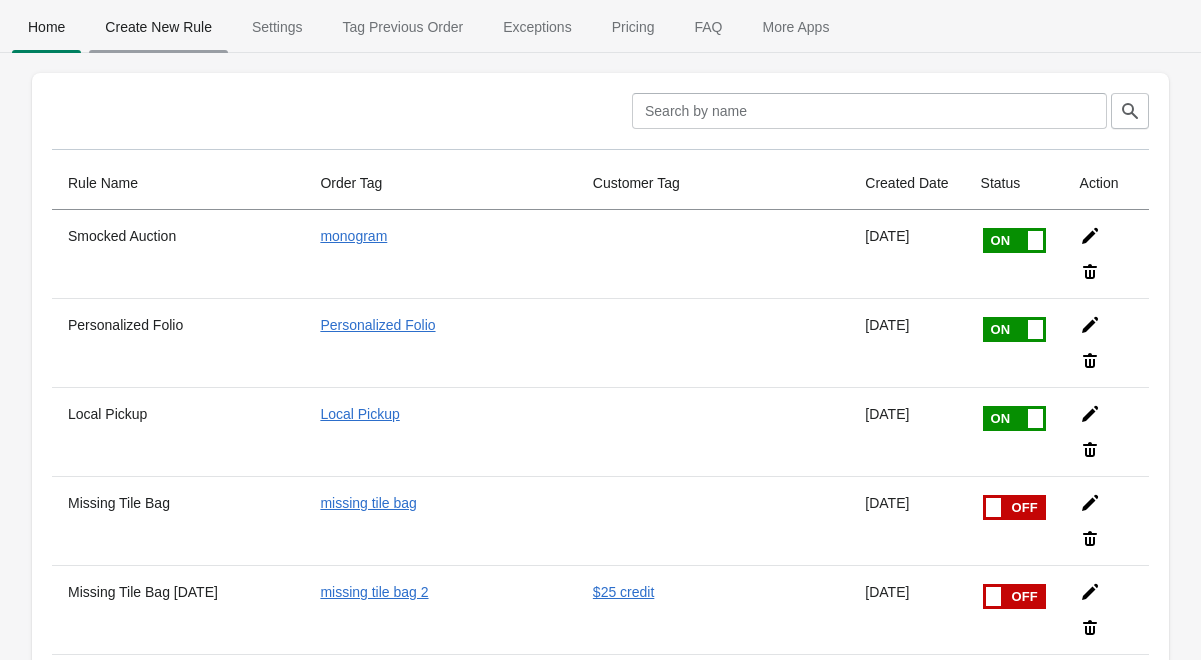 click on "Create New Rule" at bounding box center [158, 27] 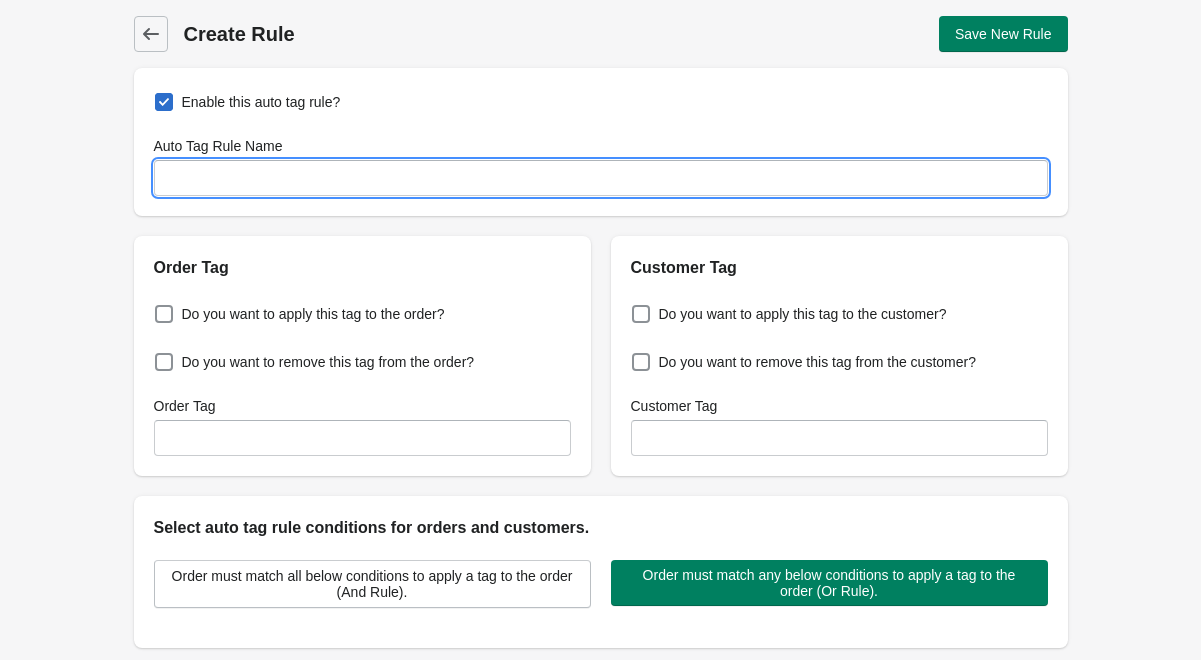 click on "Auto Tag Rule Name" at bounding box center [601, 178] 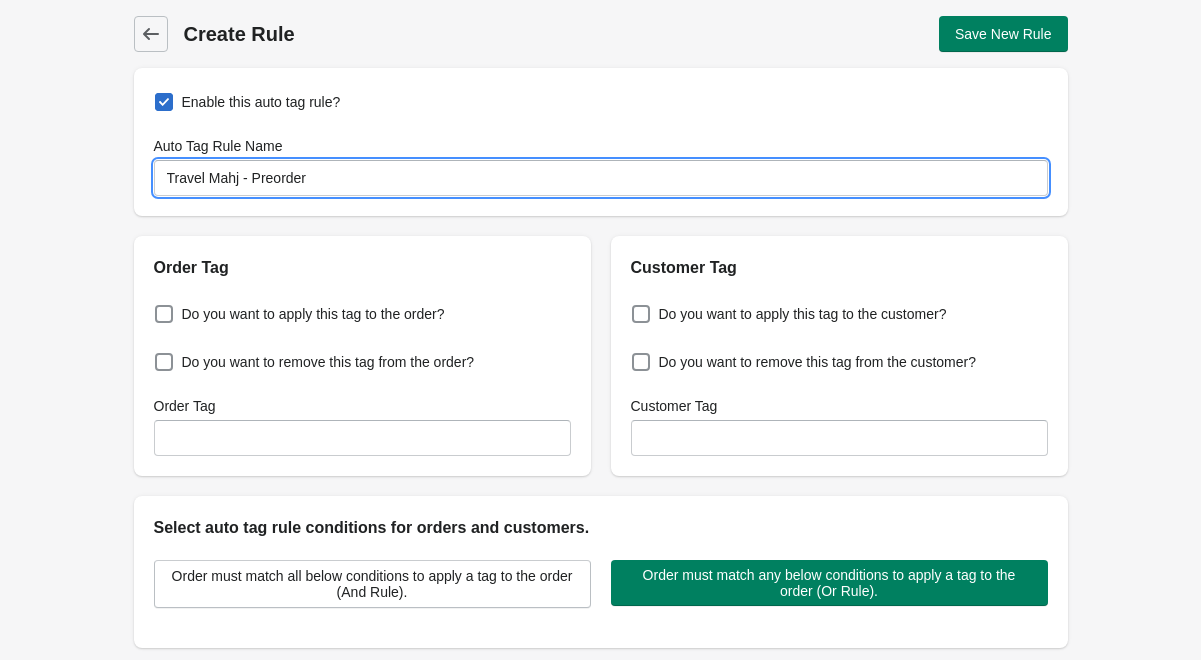 type on "Travel Mahj - Preorder" 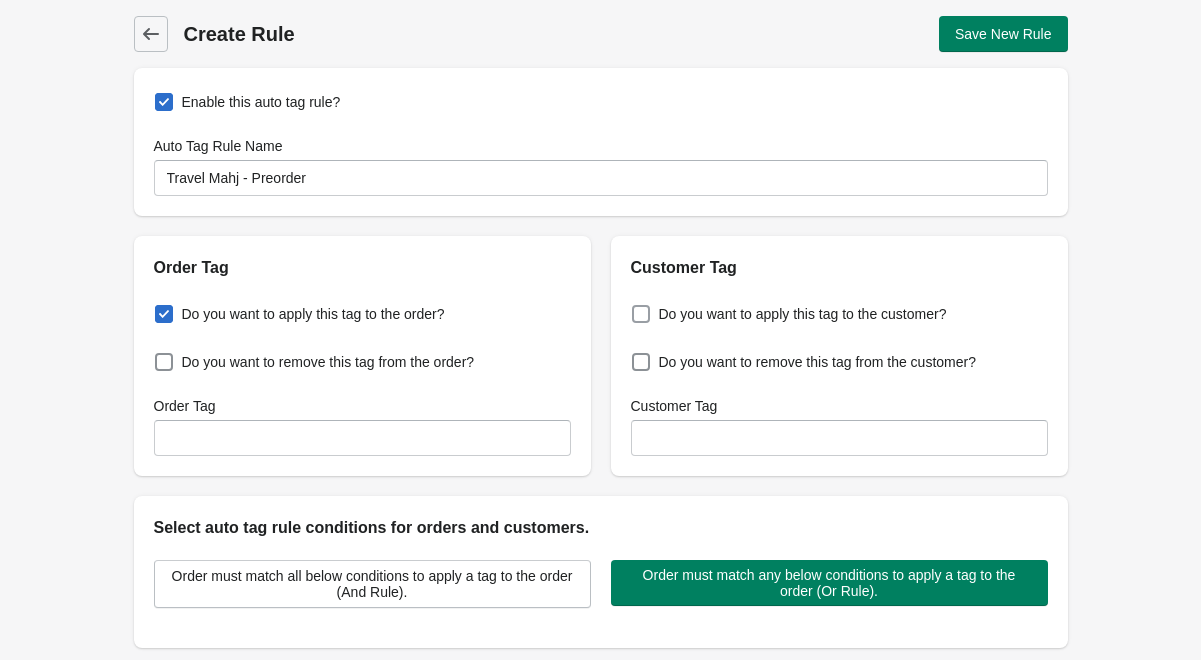 click on "Do you want to apply this tag to the customer?" at bounding box center [803, 314] 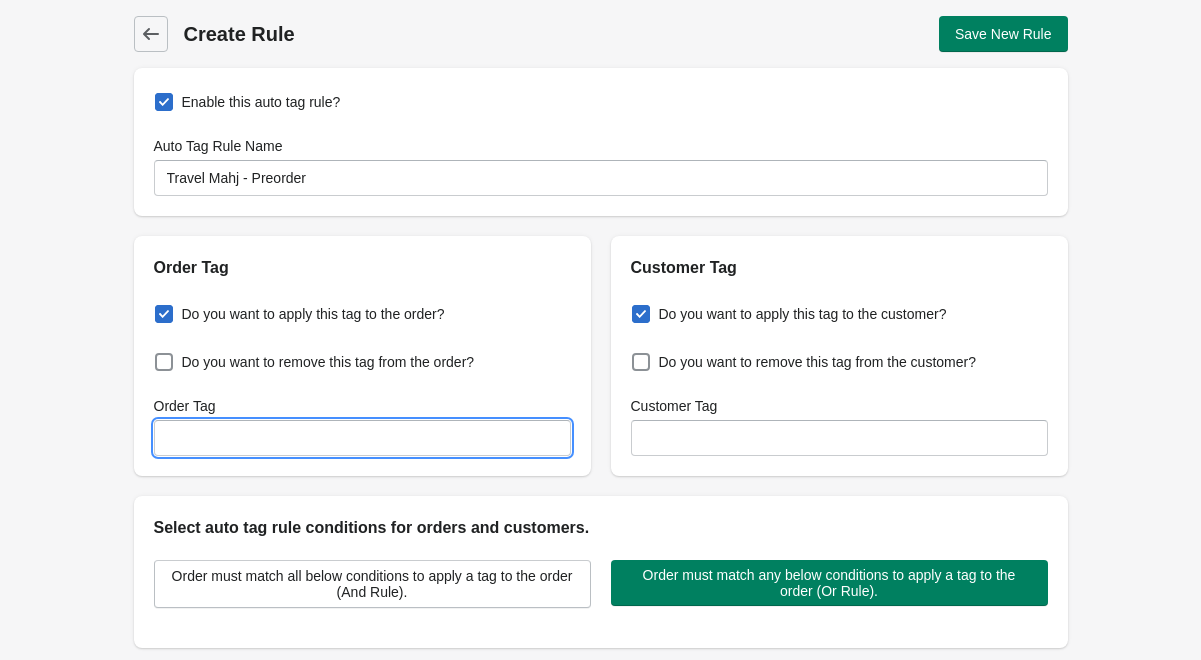 click on "Order Tag" at bounding box center [362, 438] 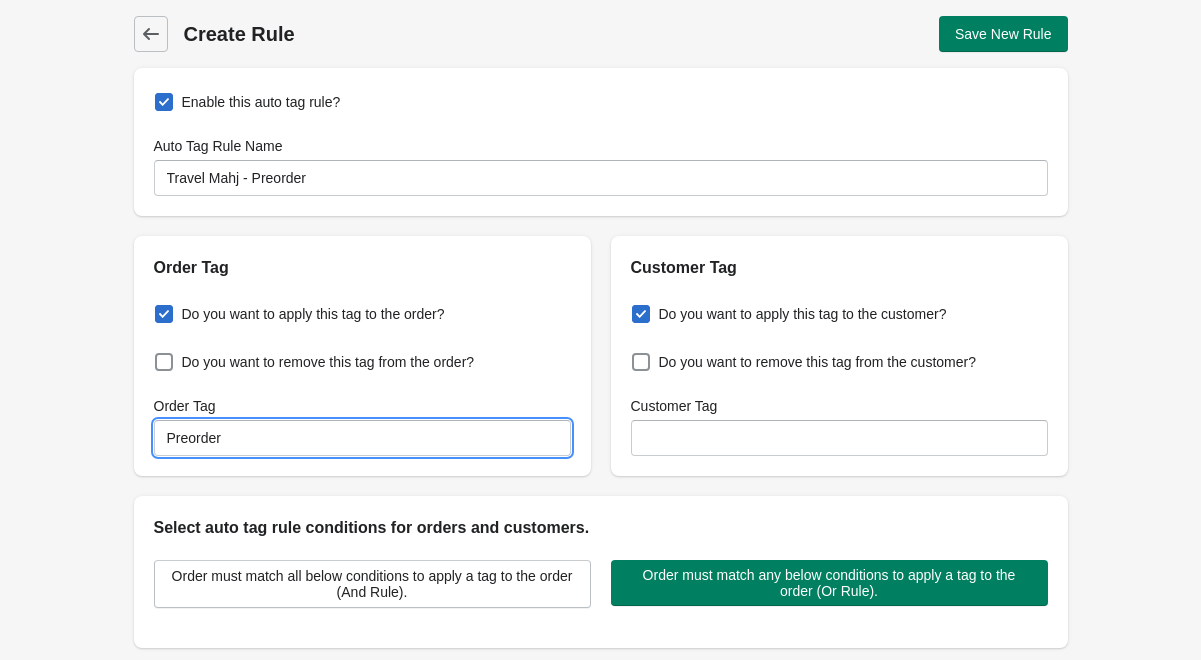 type on "Preorder" 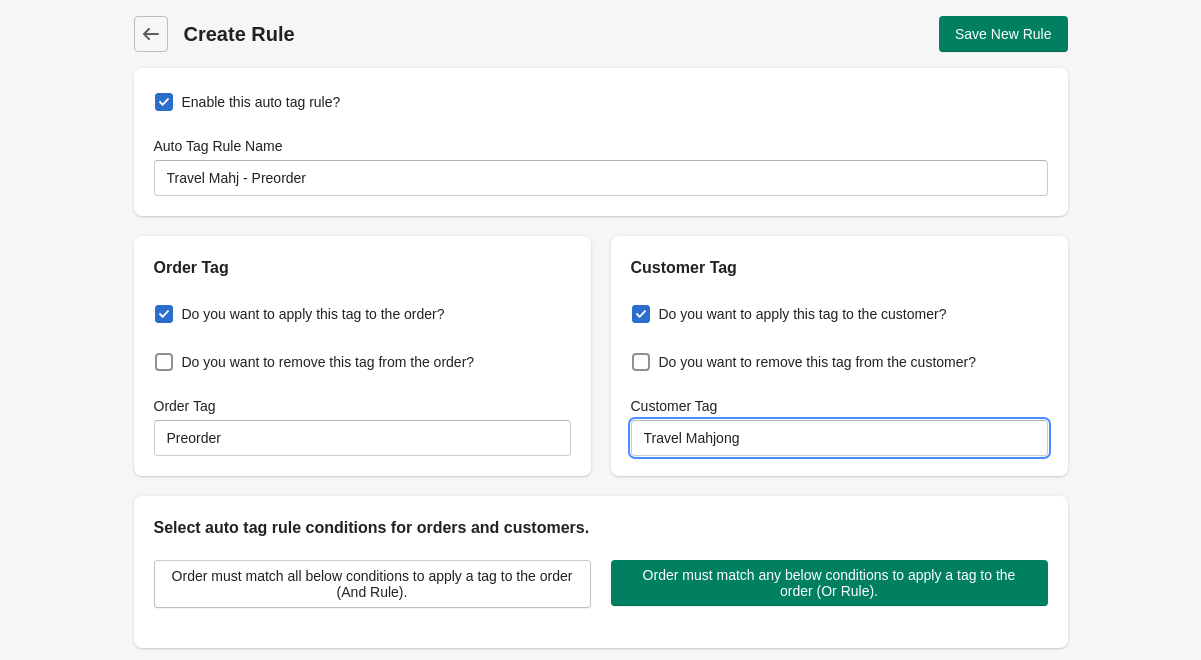 type on "Travel Mahjong" 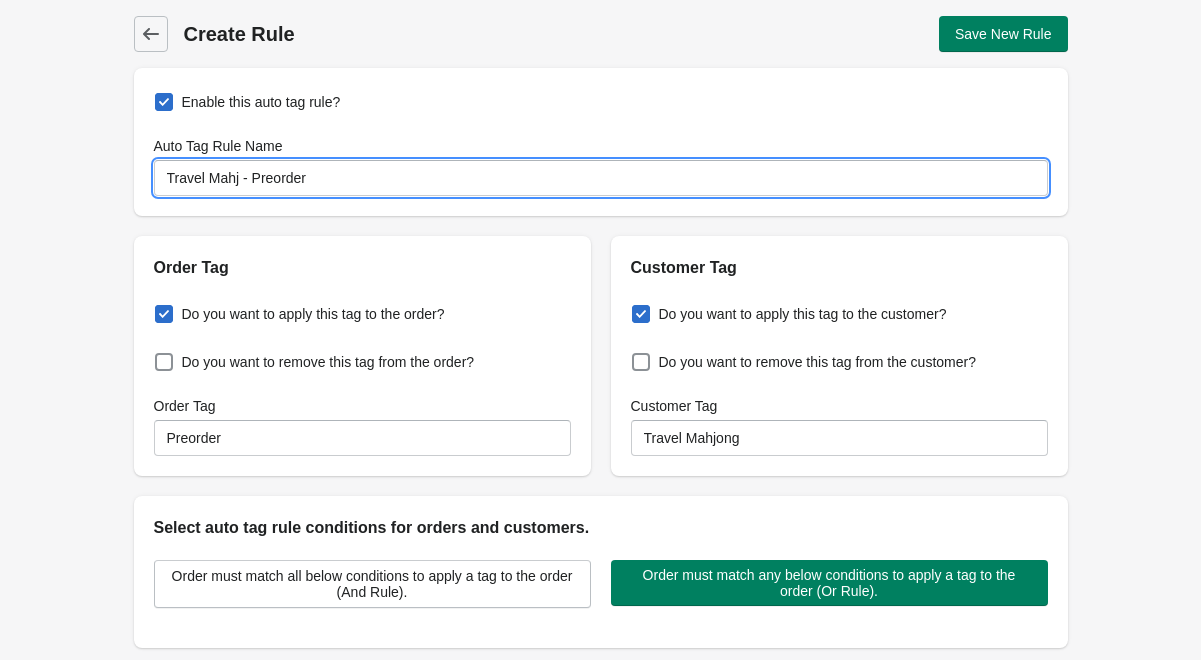 click on "Travel Mahj - Preorder" at bounding box center [601, 178] 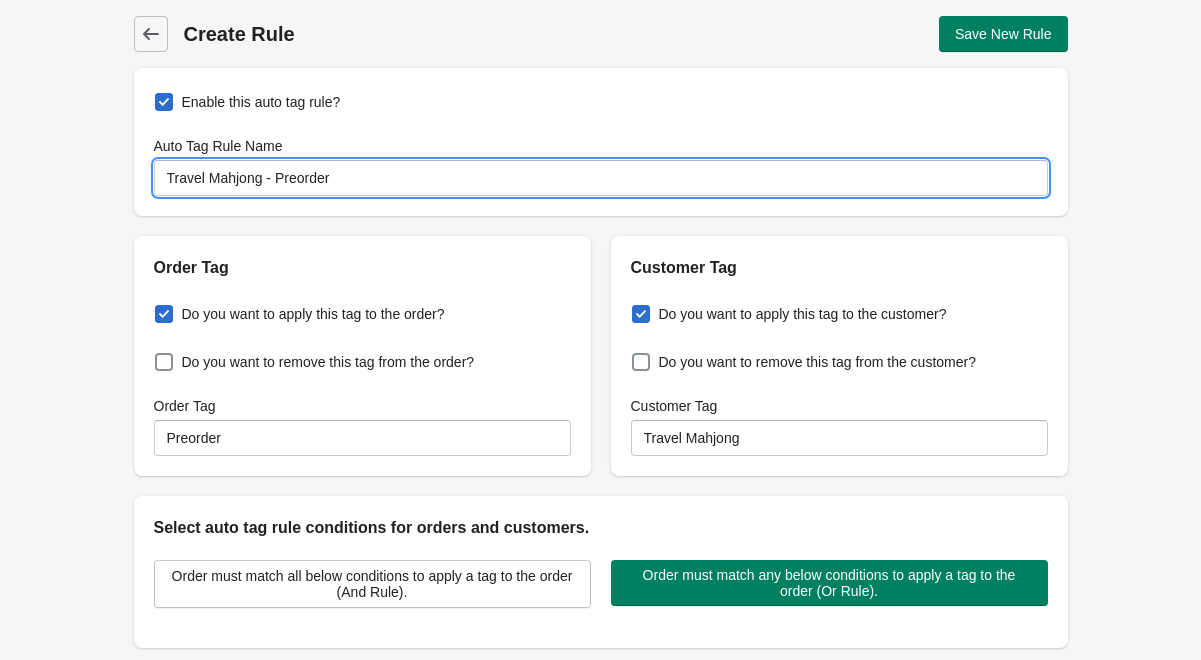 type on "Travel Mahjong - Preorder" 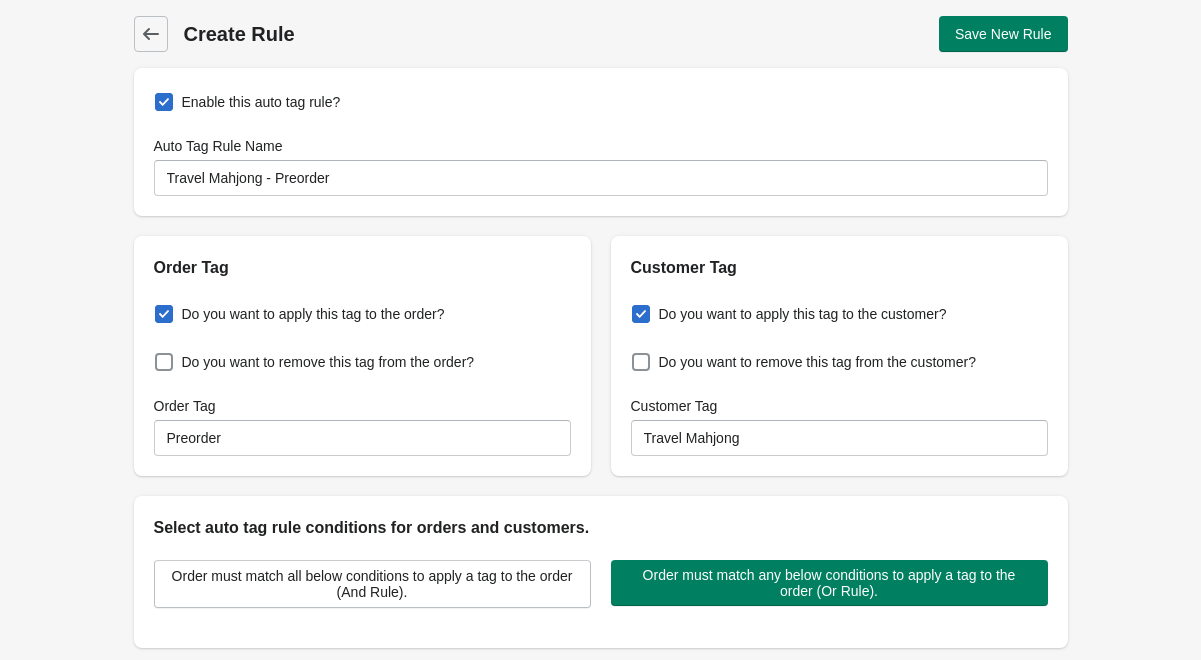 click on "Back Create Rule Save New Rule Enable this auto tag rule? Auto Tag Rule Name Travel Mahjong - Preorder Order Tag Do you want to apply this tag to the order? Do you want to remove this tag from the order? Order Tag Preorder Customer Tag Do you want to apply this tag to the customer? Do you want to remove this tag from the customer? Customer Tag Travel Mahjong Select auto tag rule conditions for orders and customers. Order must match all below conditions to apply a tag to the order (And Rule). Order must match any below conditions to apply a tag to the order (Or Rule). Select an auto tag rule and add it for order or customer. Select auto tagging rule Tag by order amount Tag based on the order count (Volume) Tag by Discount Code Tag based on the Payment Method Tag based on the order additional details or additional attribute Tag based on payment status Tag based on fulfillment status Tag Based on the order source name Tag by order weight (weight is matched in grams) Tag based on the total order discount" at bounding box center (600, 484) 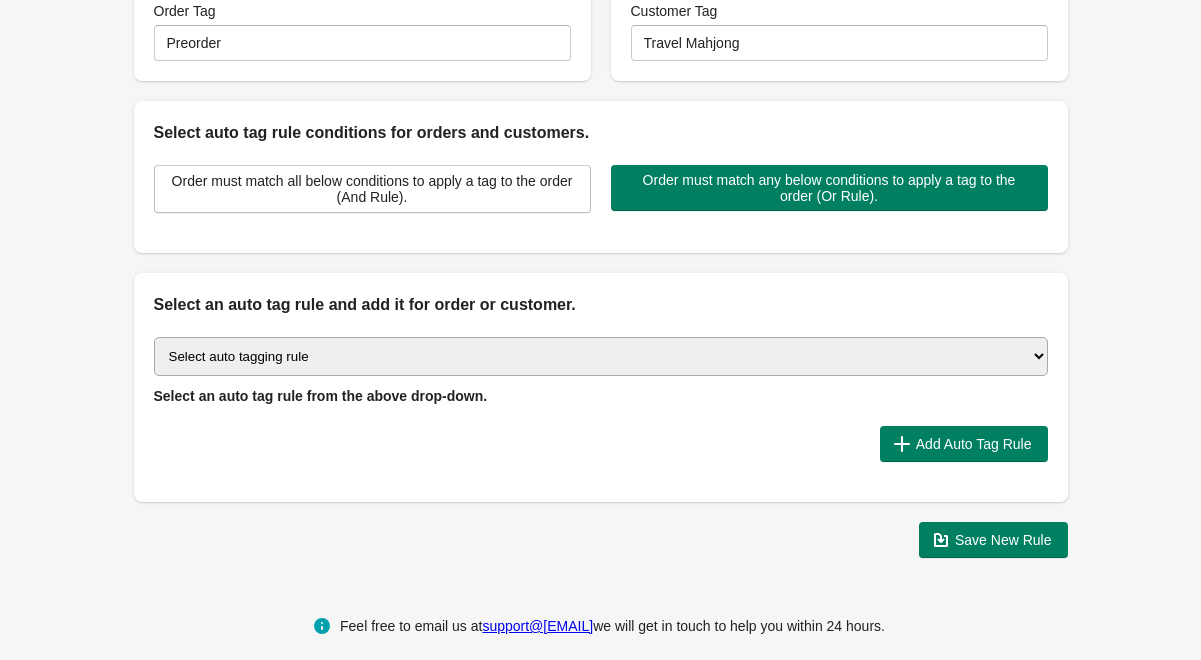 scroll, scrollTop: 394, scrollLeft: 0, axis: vertical 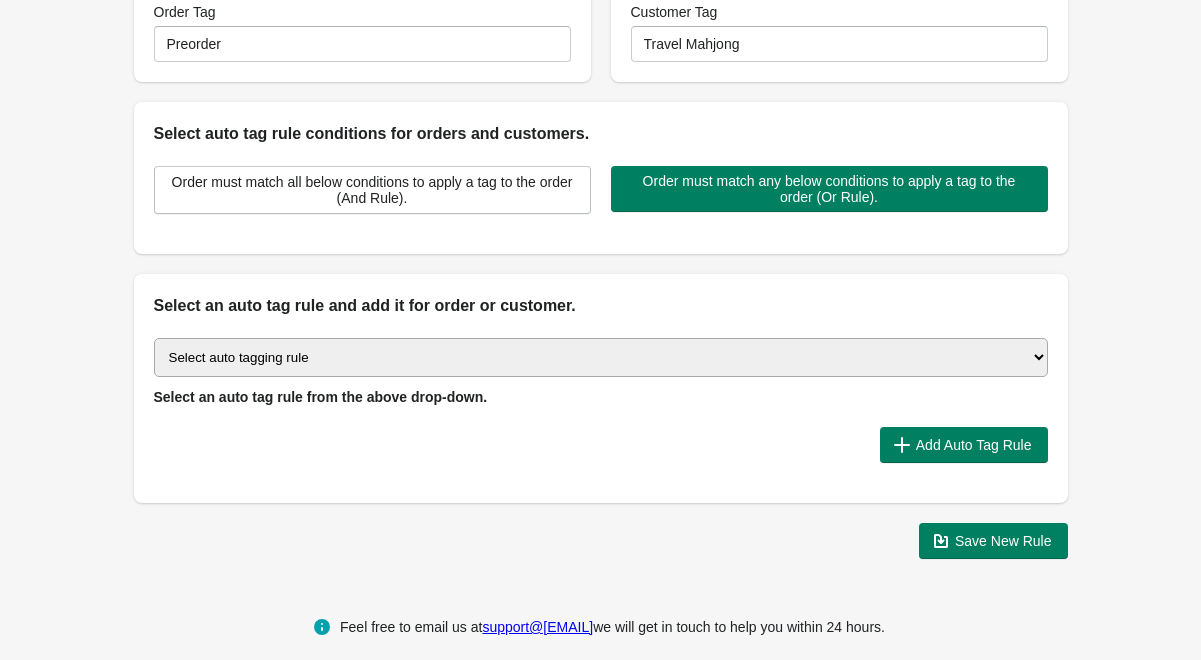 select on "23" 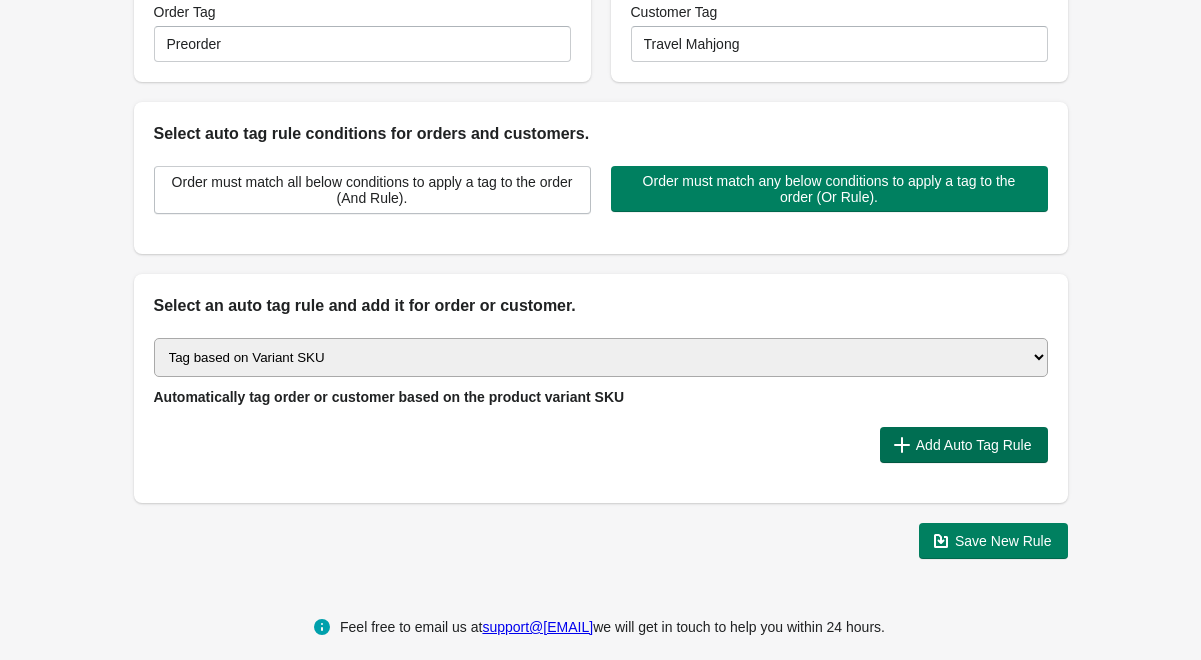 click on "Add Auto Tag Rule" at bounding box center [974, 445] 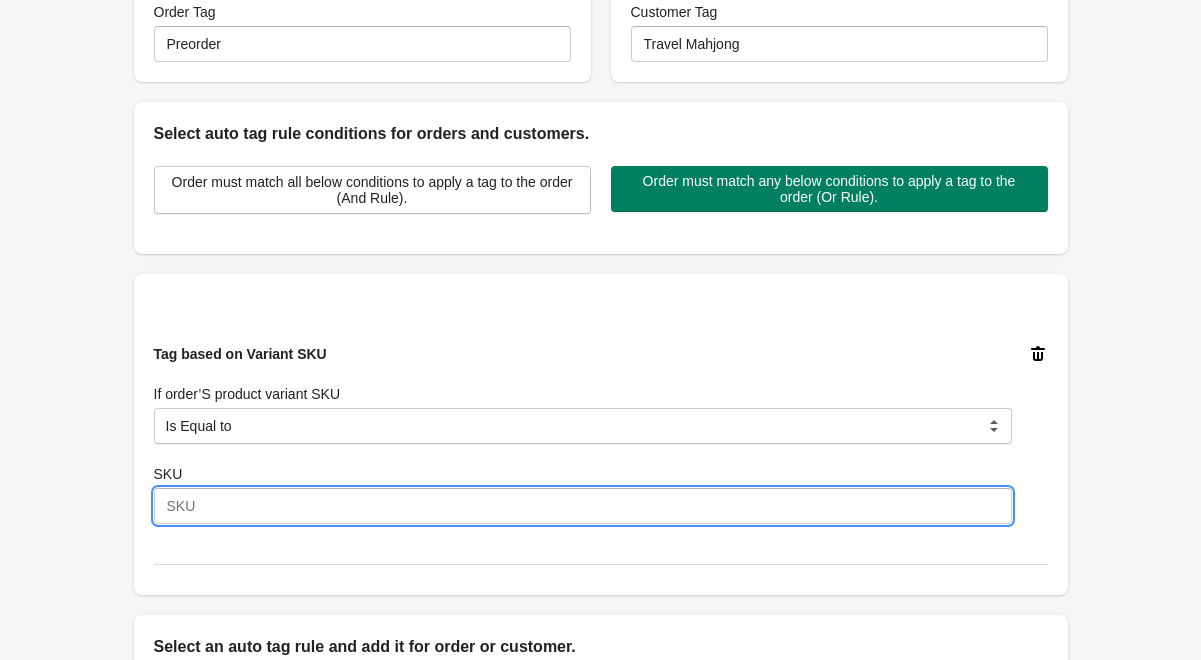 click on "SKU" at bounding box center (583, 506) 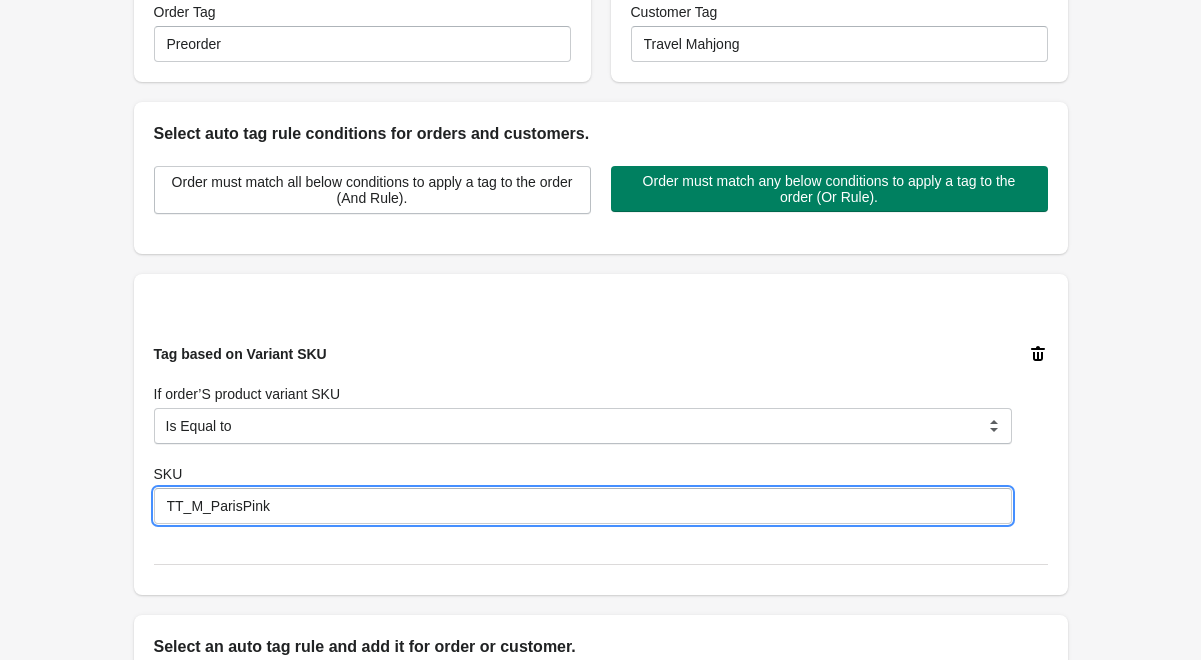 type on "TT_M_ParisPink" 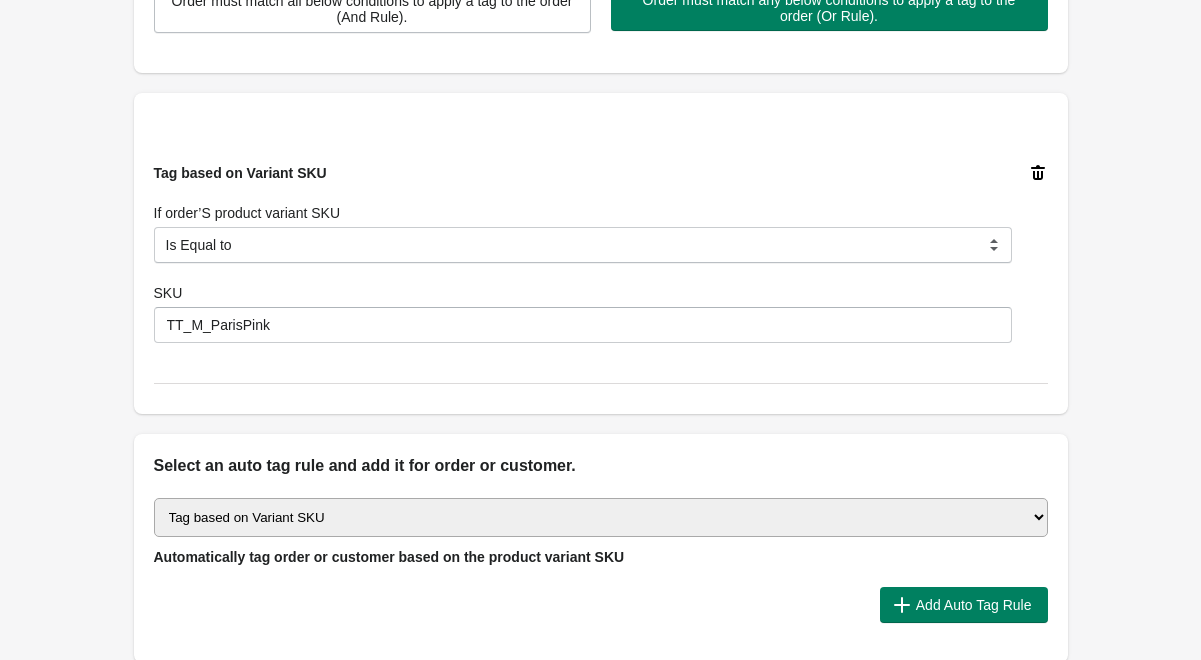 scroll, scrollTop: 598, scrollLeft: 0, axis: vertical 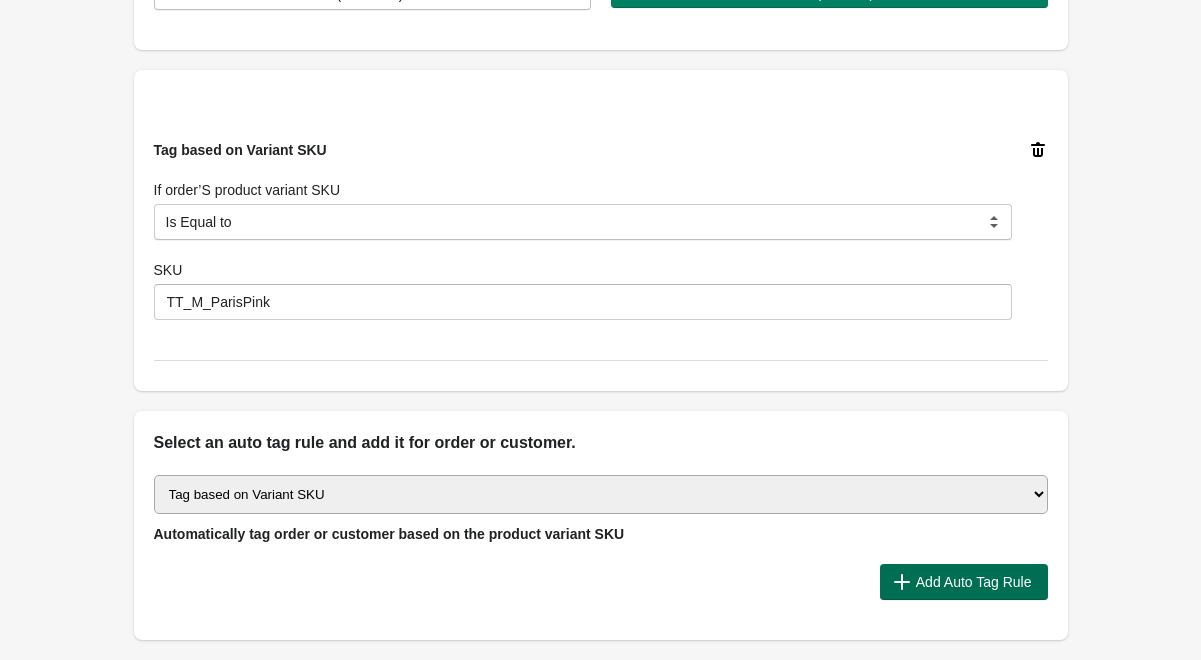 click on "Add Auto Tag Rule" at bounding box center [964, 582] 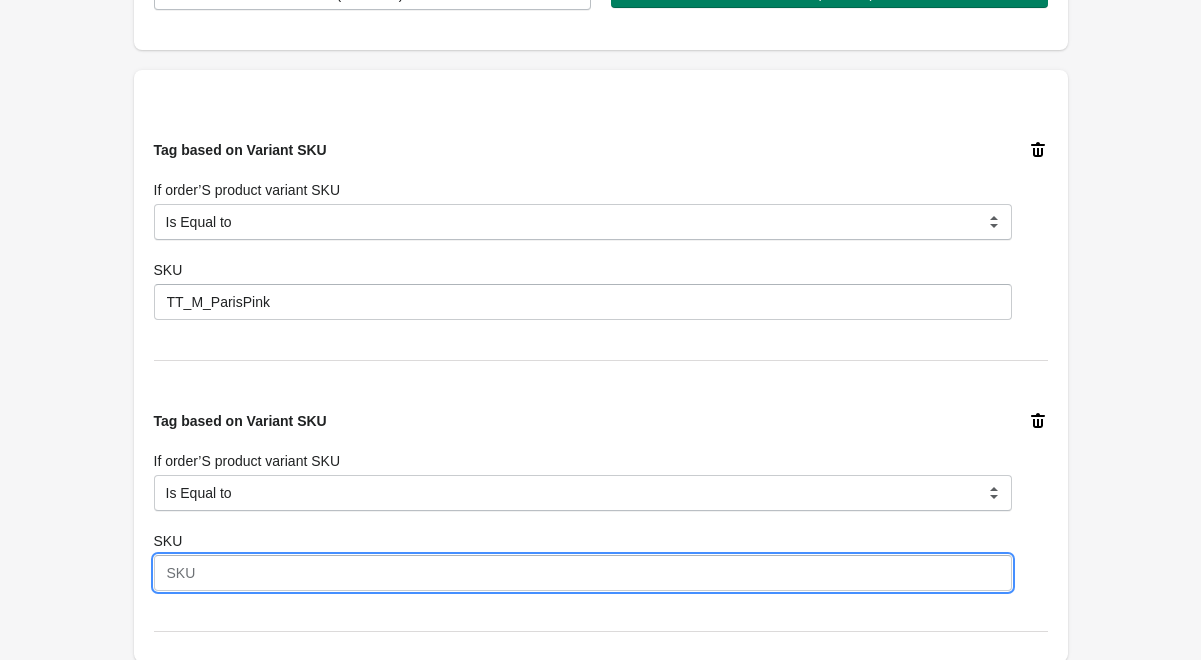 click on "SKU" at bounding box center (583, 573) 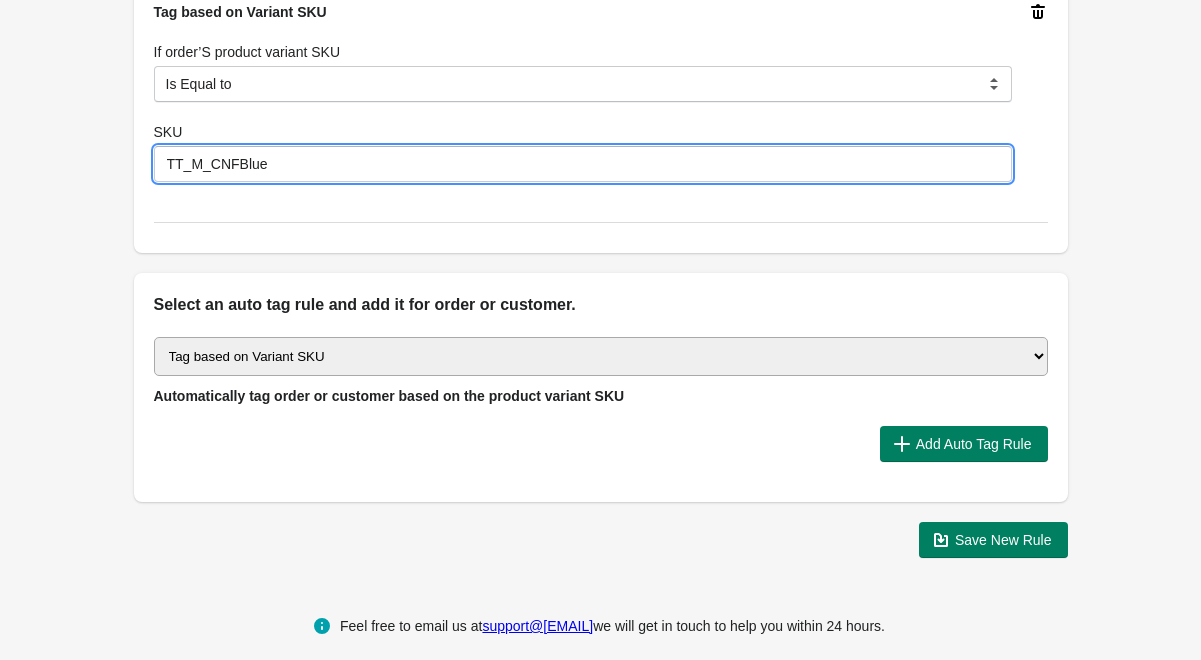 scroll, scrollTop: 1006, scrollLeft: 0, axis: vertical 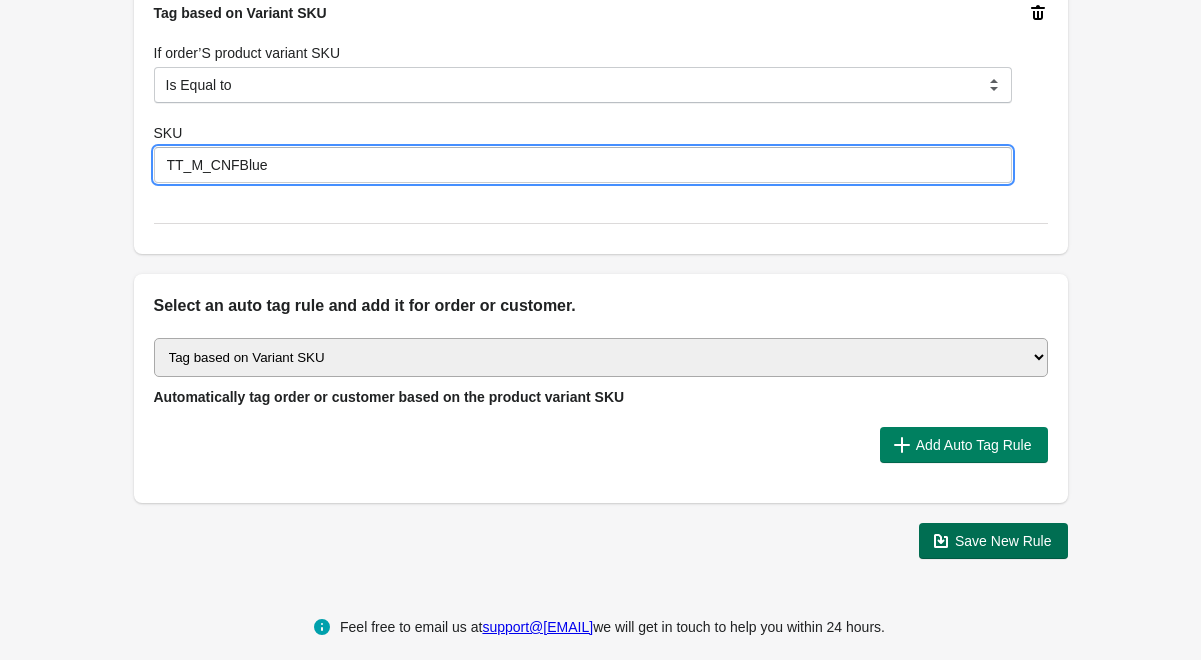 type on "TT_M_CNFBlue" 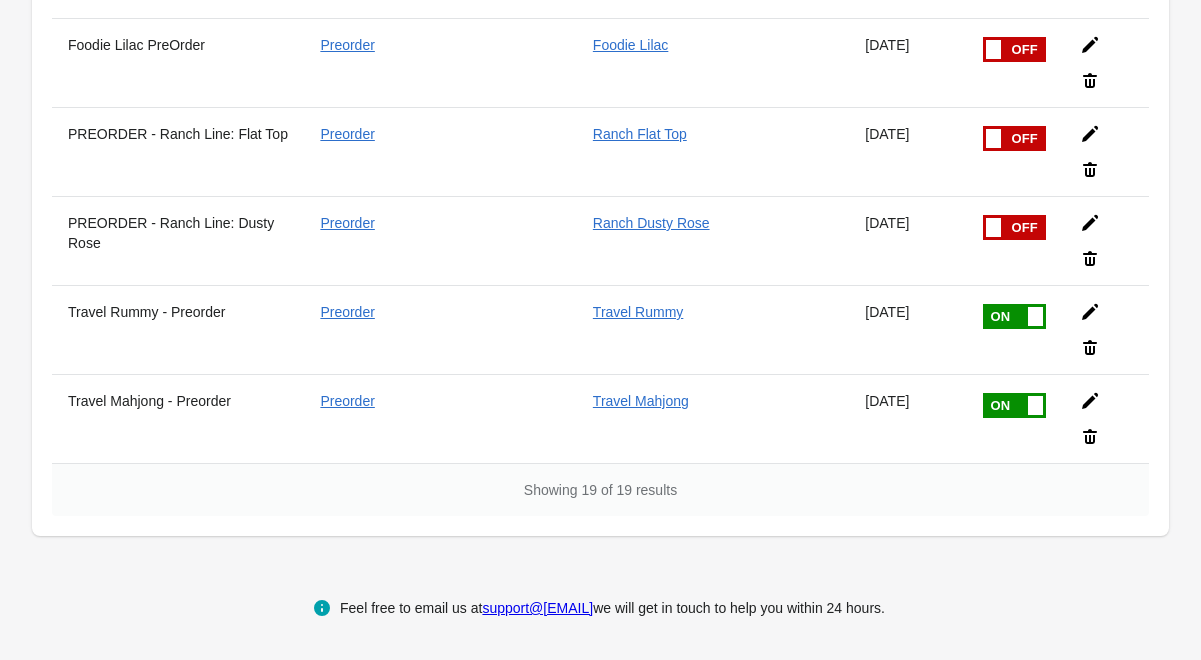 scroll, scrollTop: 1437, scrollLeft: 0, axis: vertical 